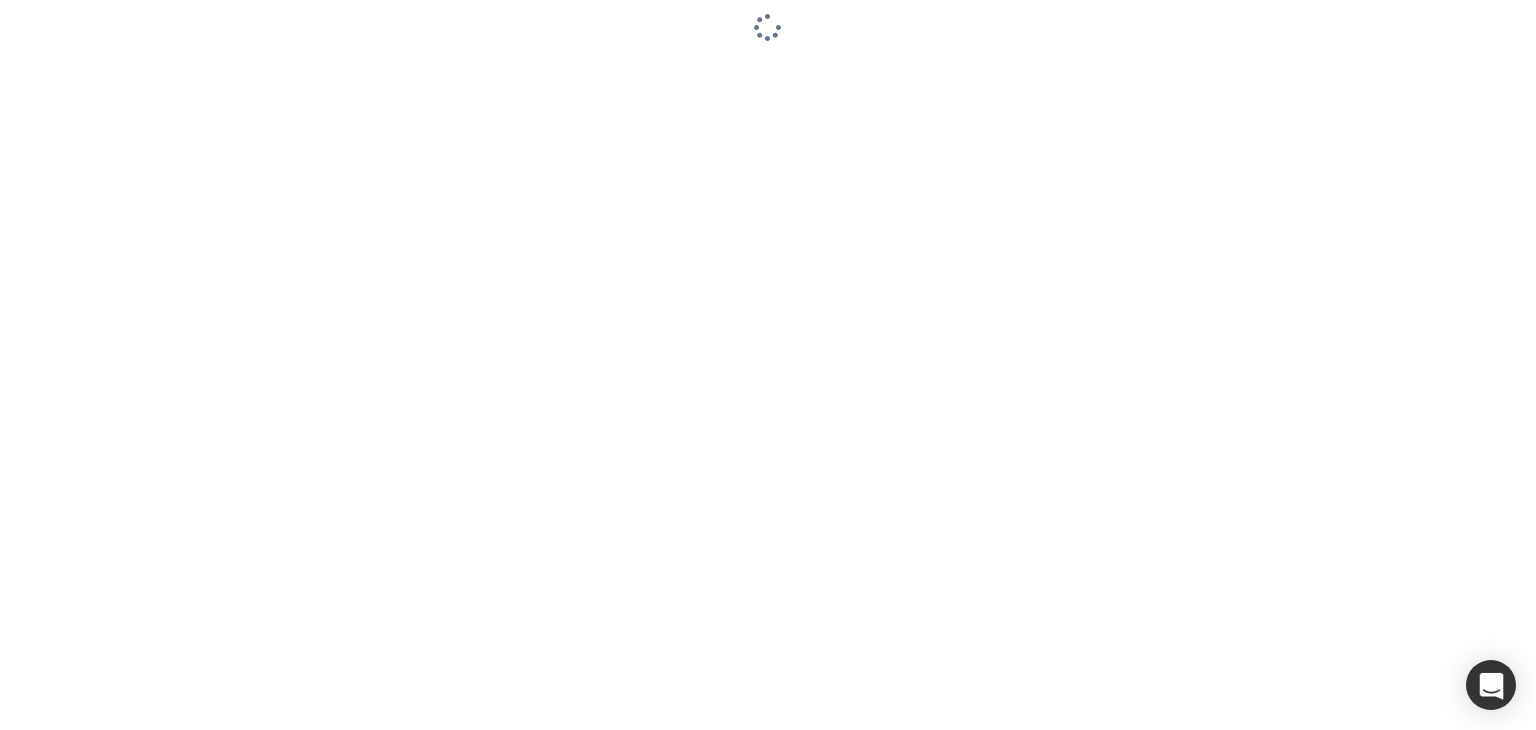 scroll, scrollTop: 0, scrollLeft: 0, axis: both 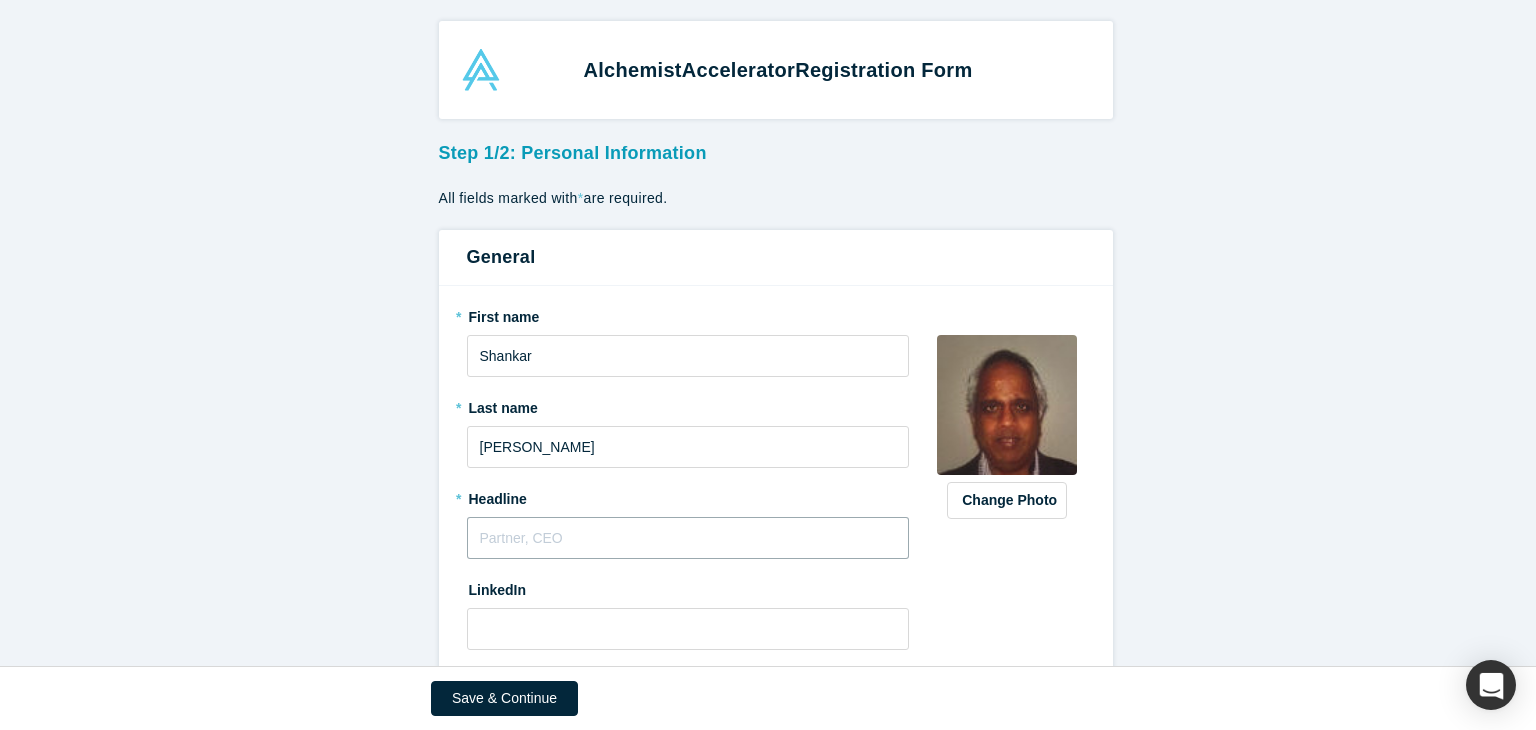 click at bounding box center [688, 538] 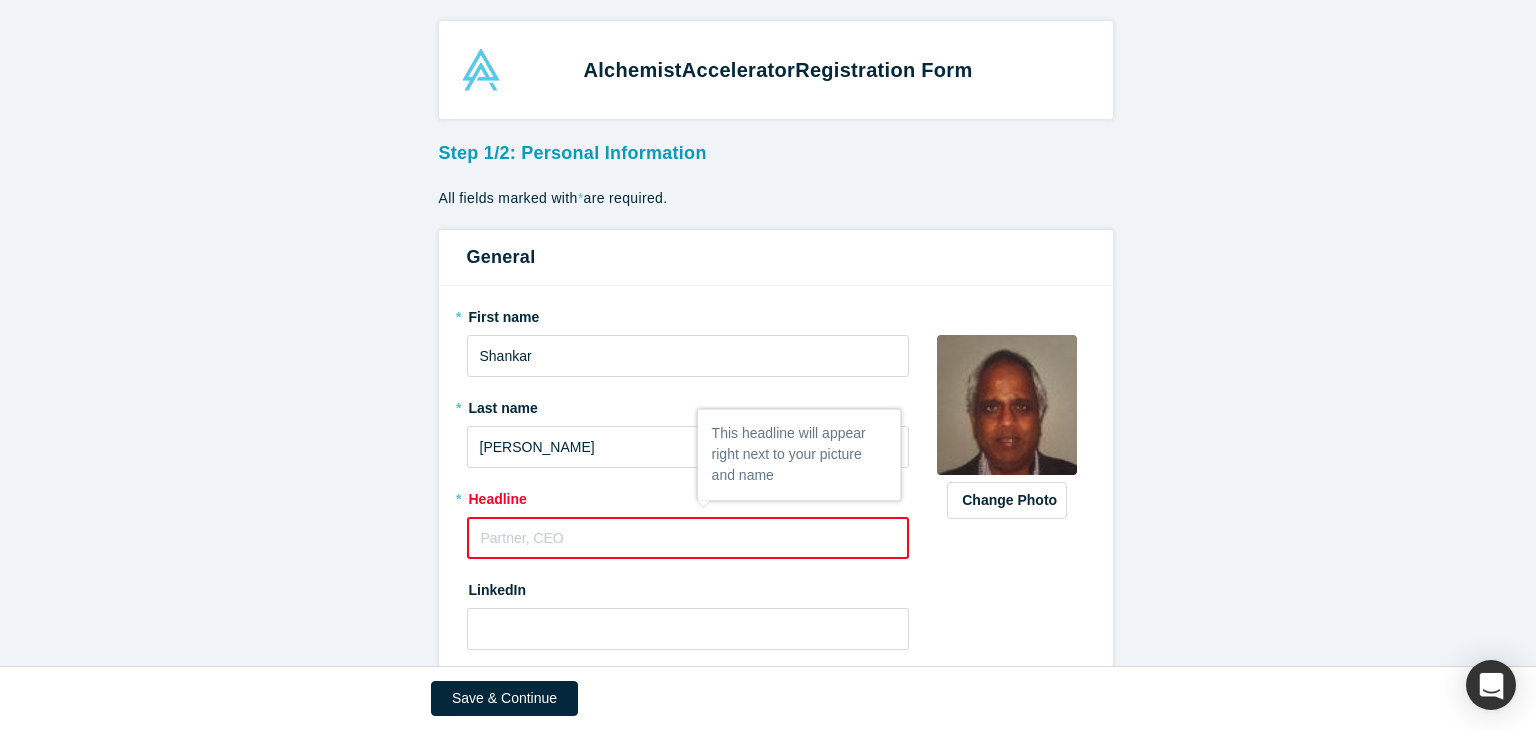 click at bounding box center [688, 538] 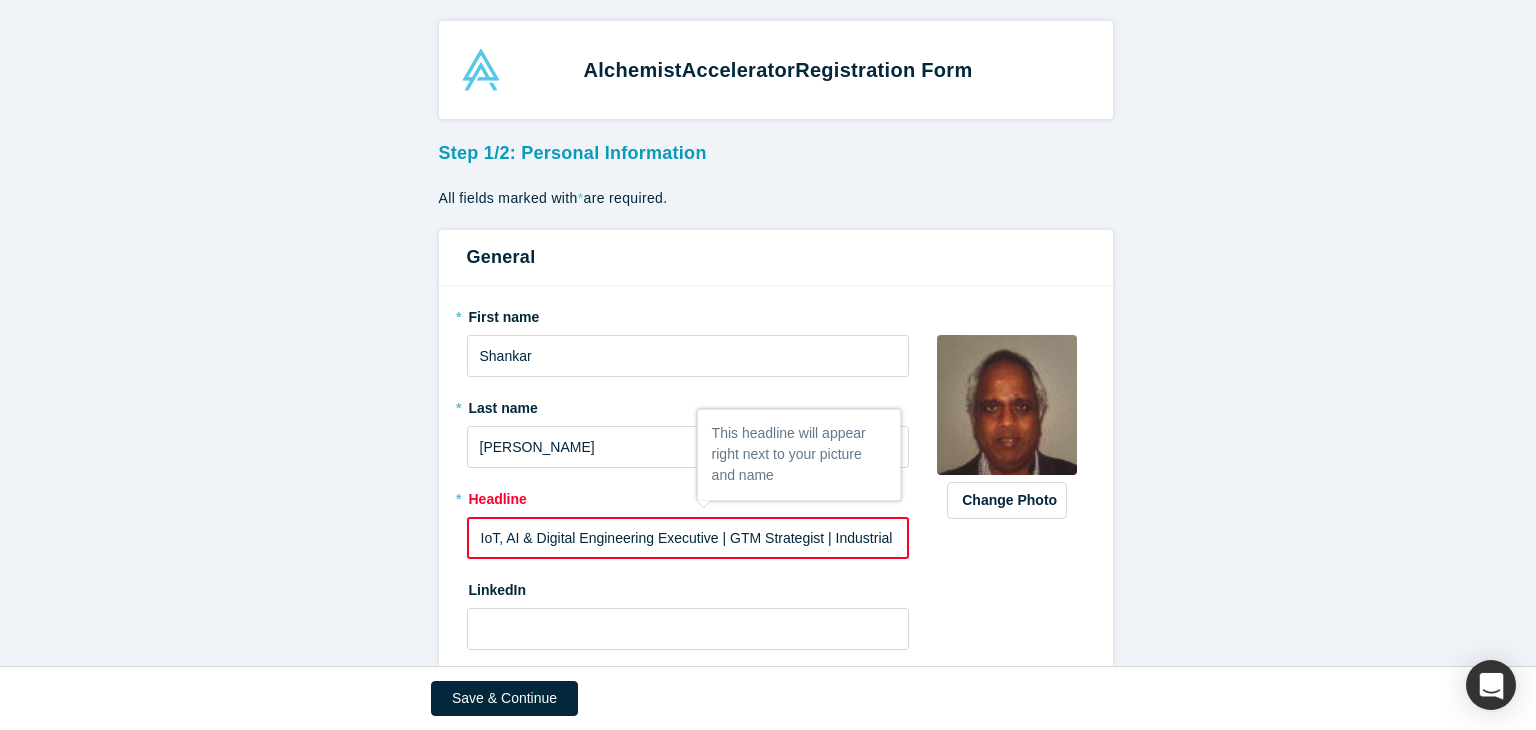 scroll, scrollTop: 0, scrollLeft: 71, axis: horizontal 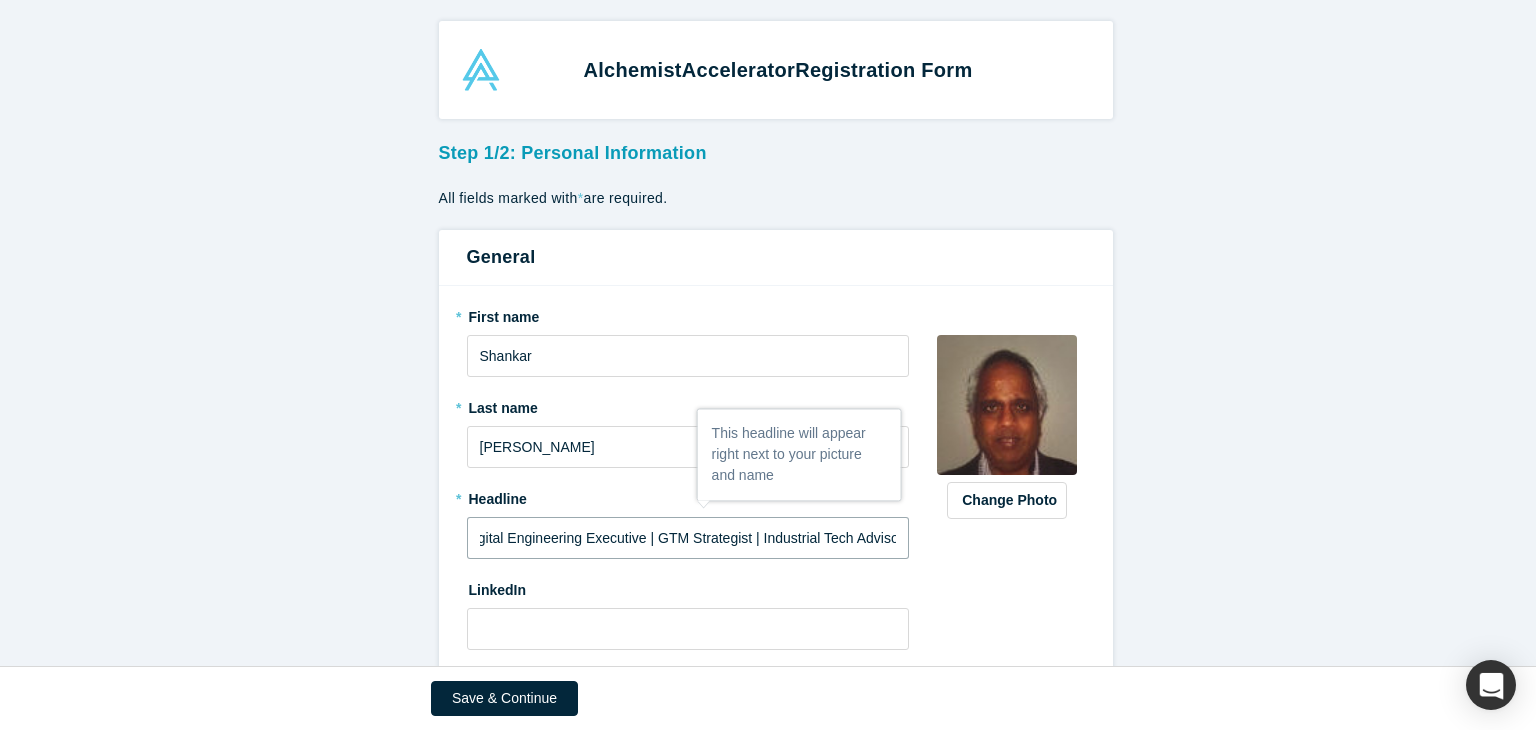 type on "IoT, AI & Digital Engineering Executive | GTM Strategist | Industrial Tech Advisor" 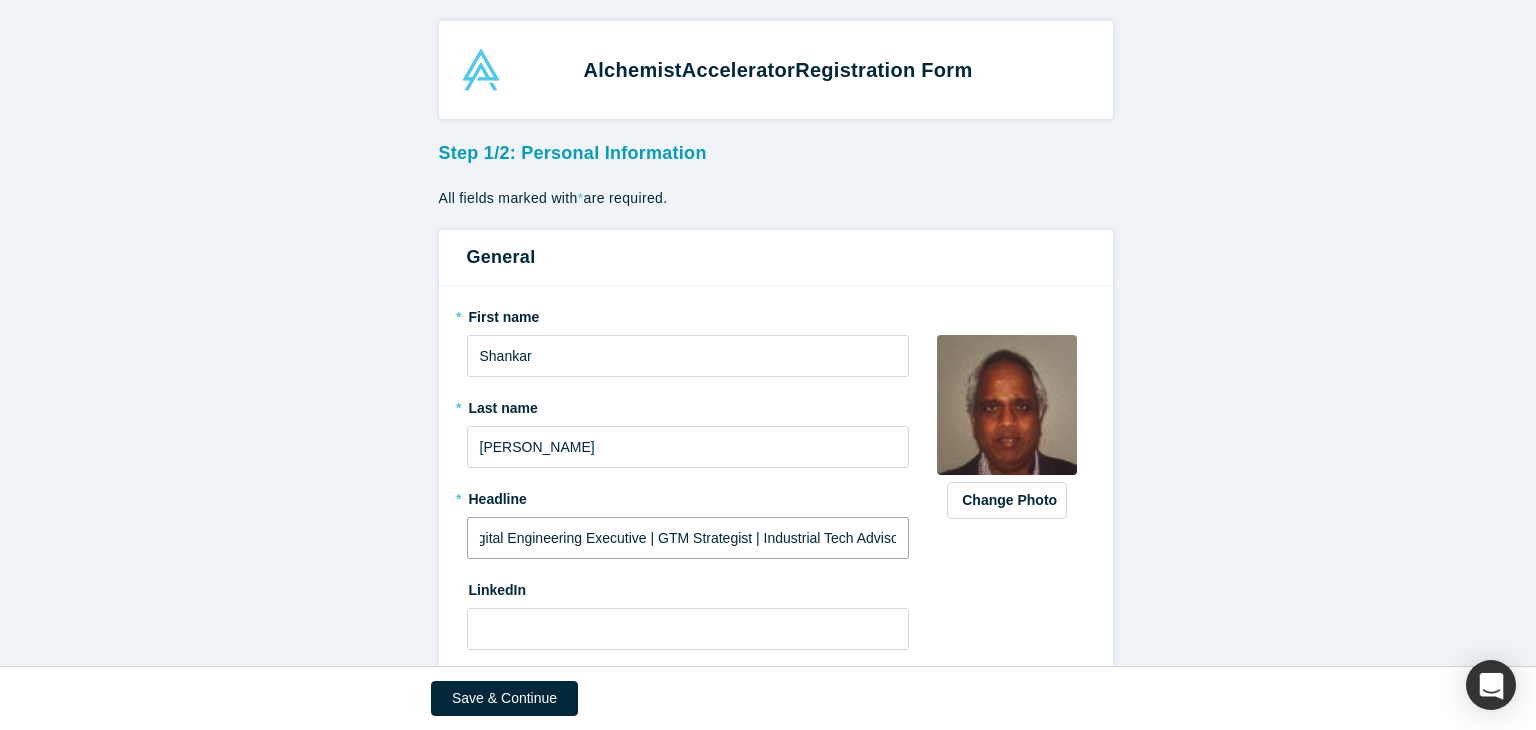 scroll, scrollTop: 0, scrollLeft: 0, axis: both 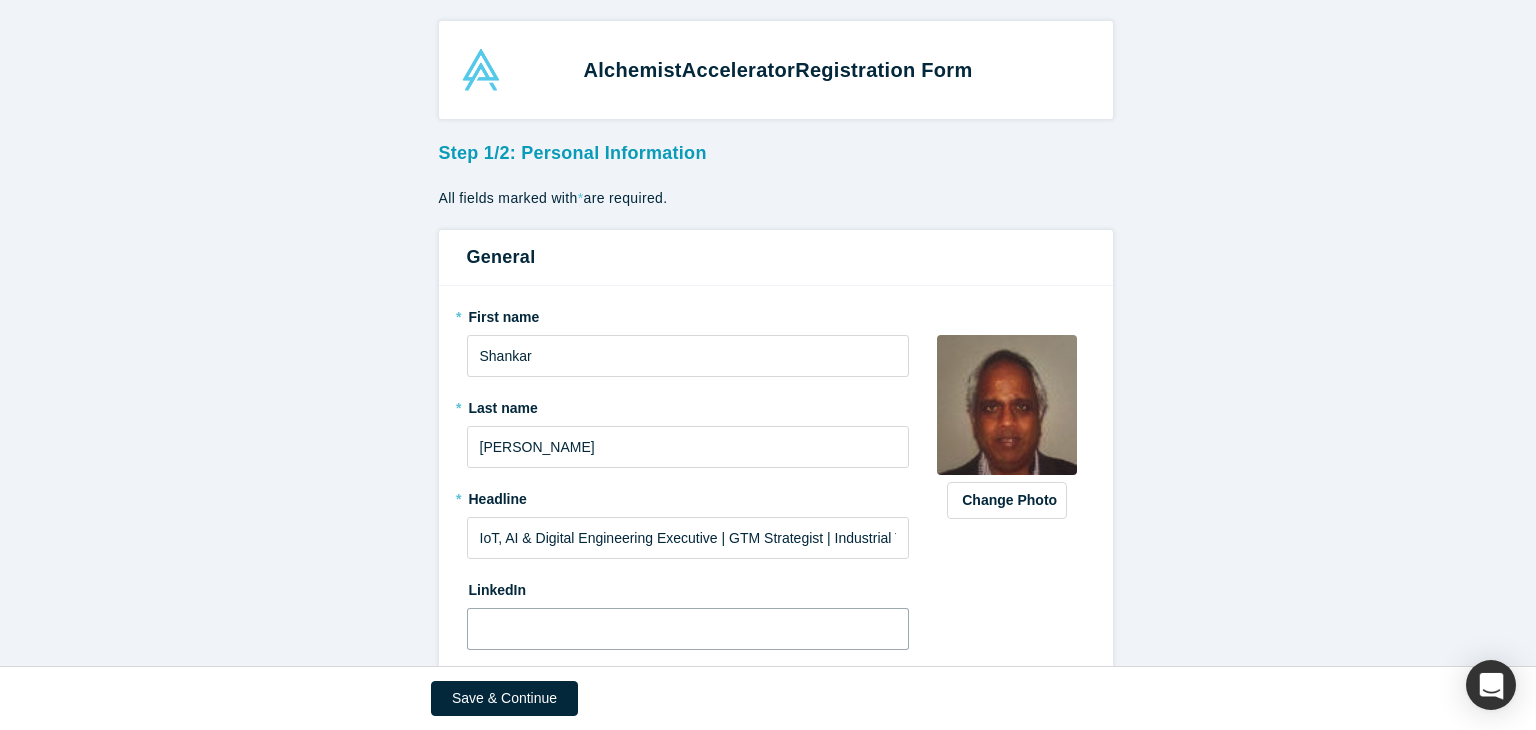 click at bounding box center [688, 629] 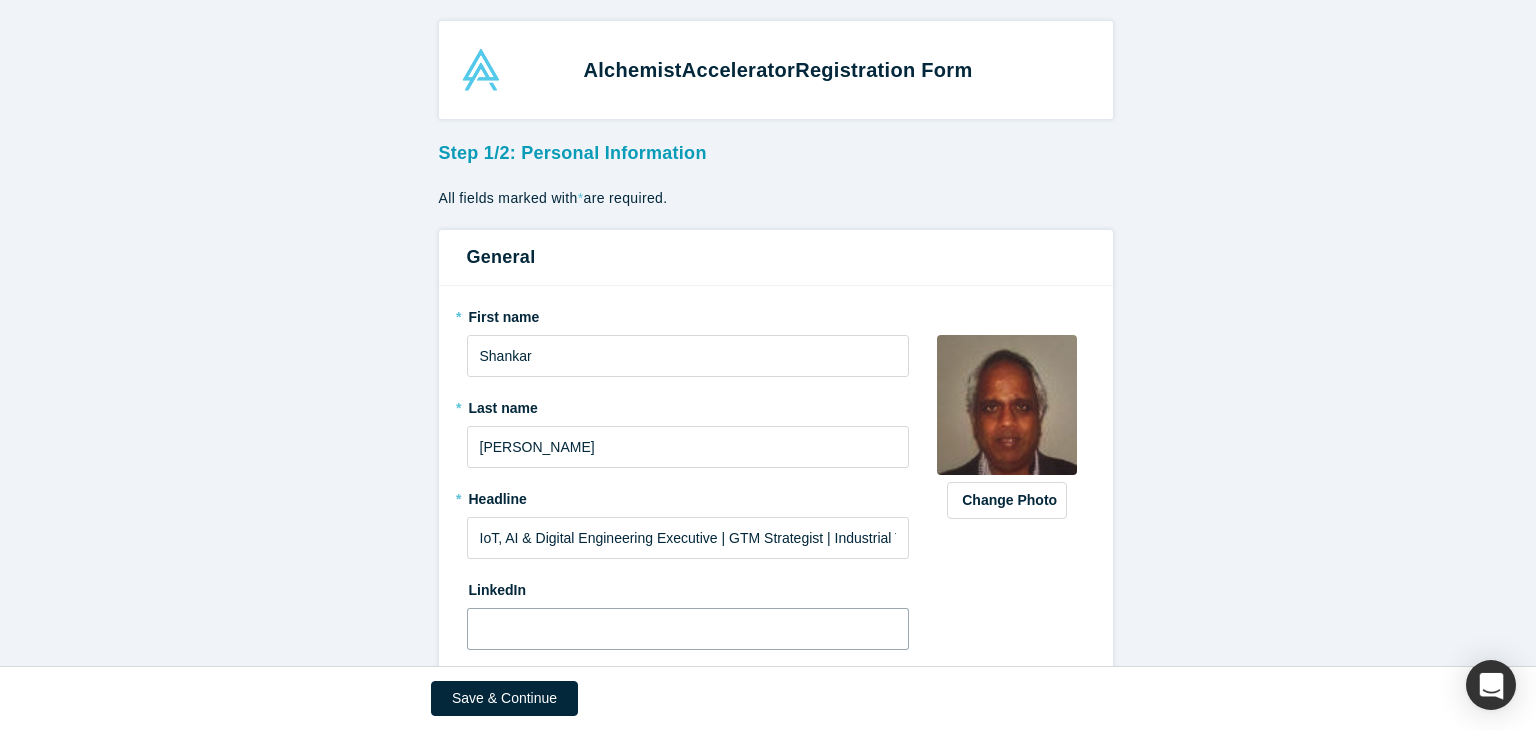 paste on "[URL][DOMAIN_NAME]" 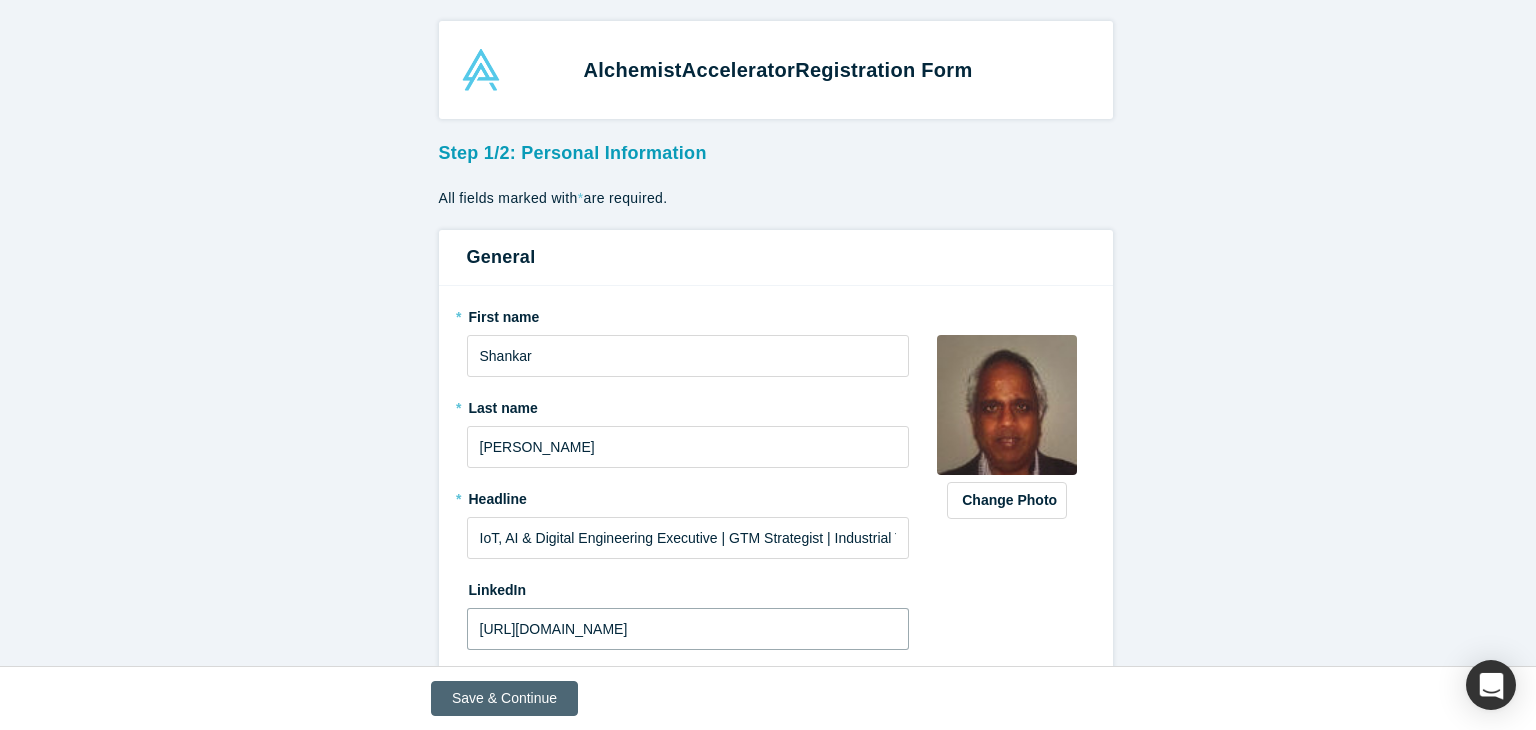 type on "[URL][DOMAIN_NAME]" 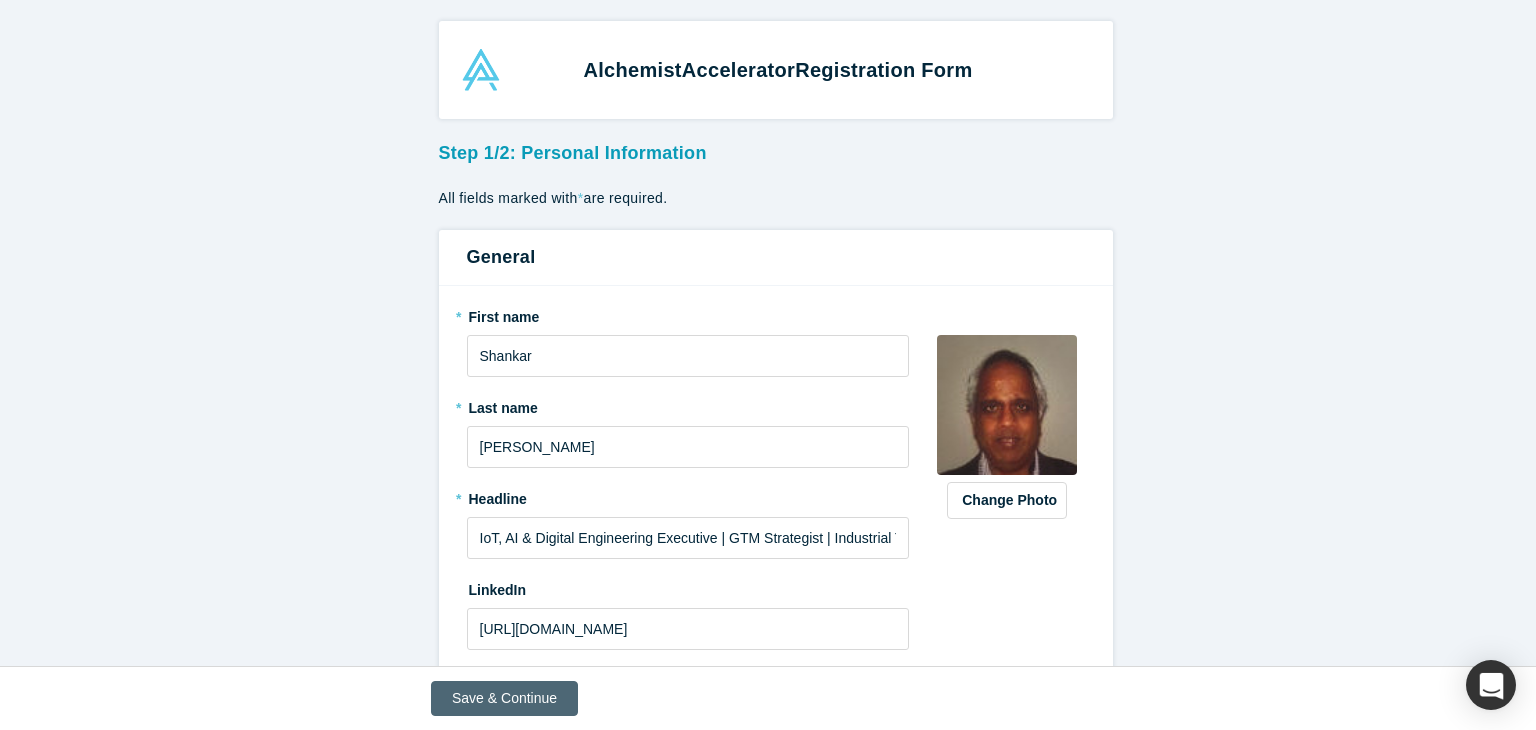 click on "Save & Continue" at bounding box center [504, 698] 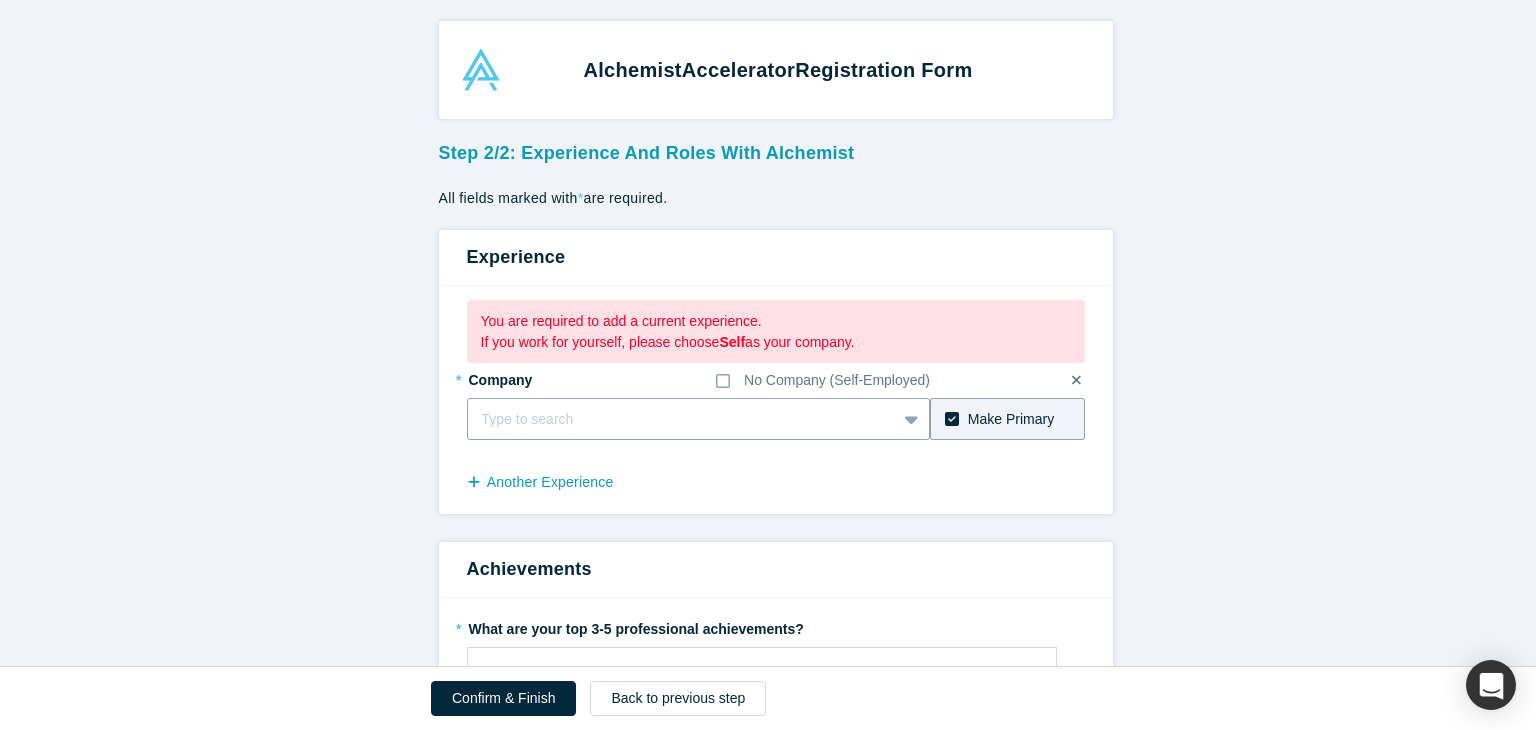 click 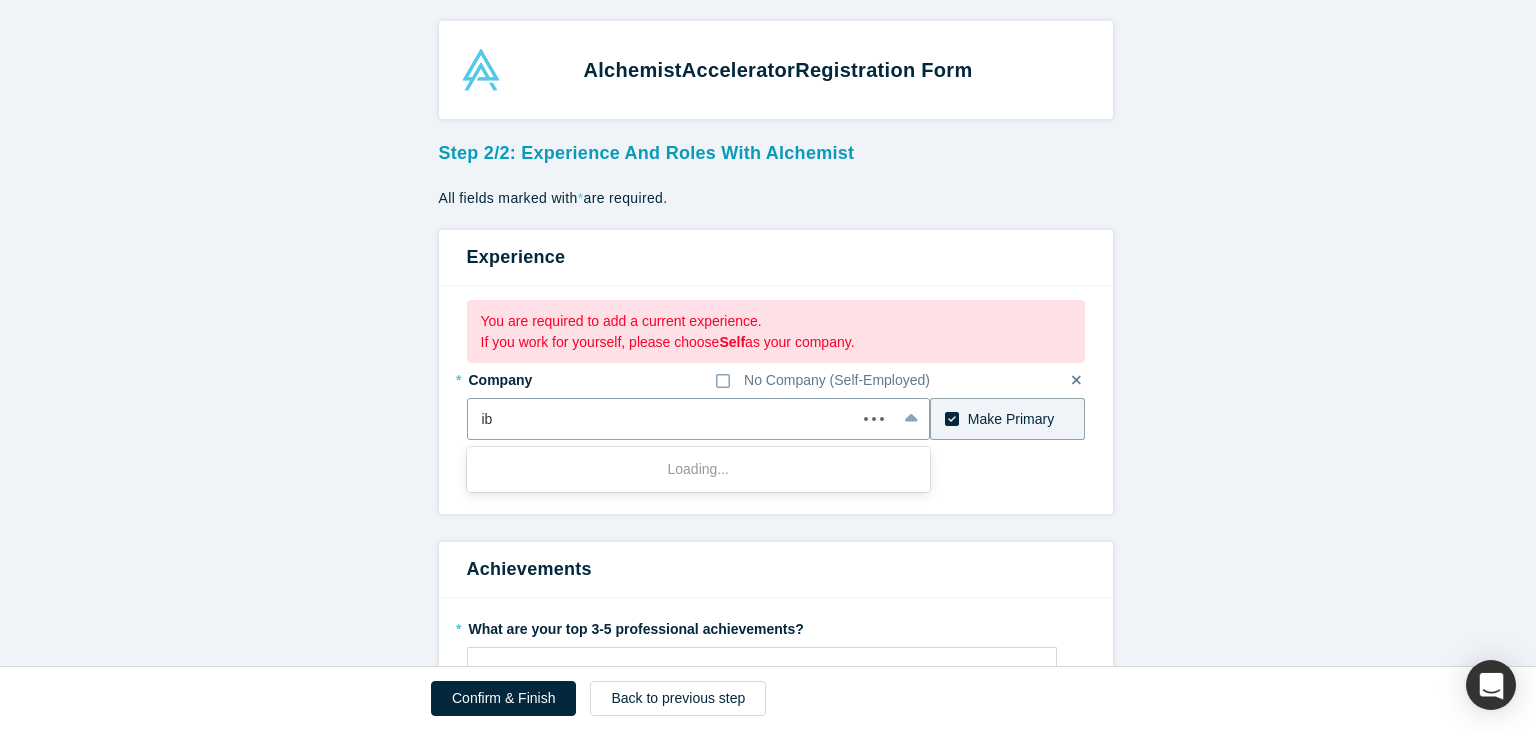type on "ibm" 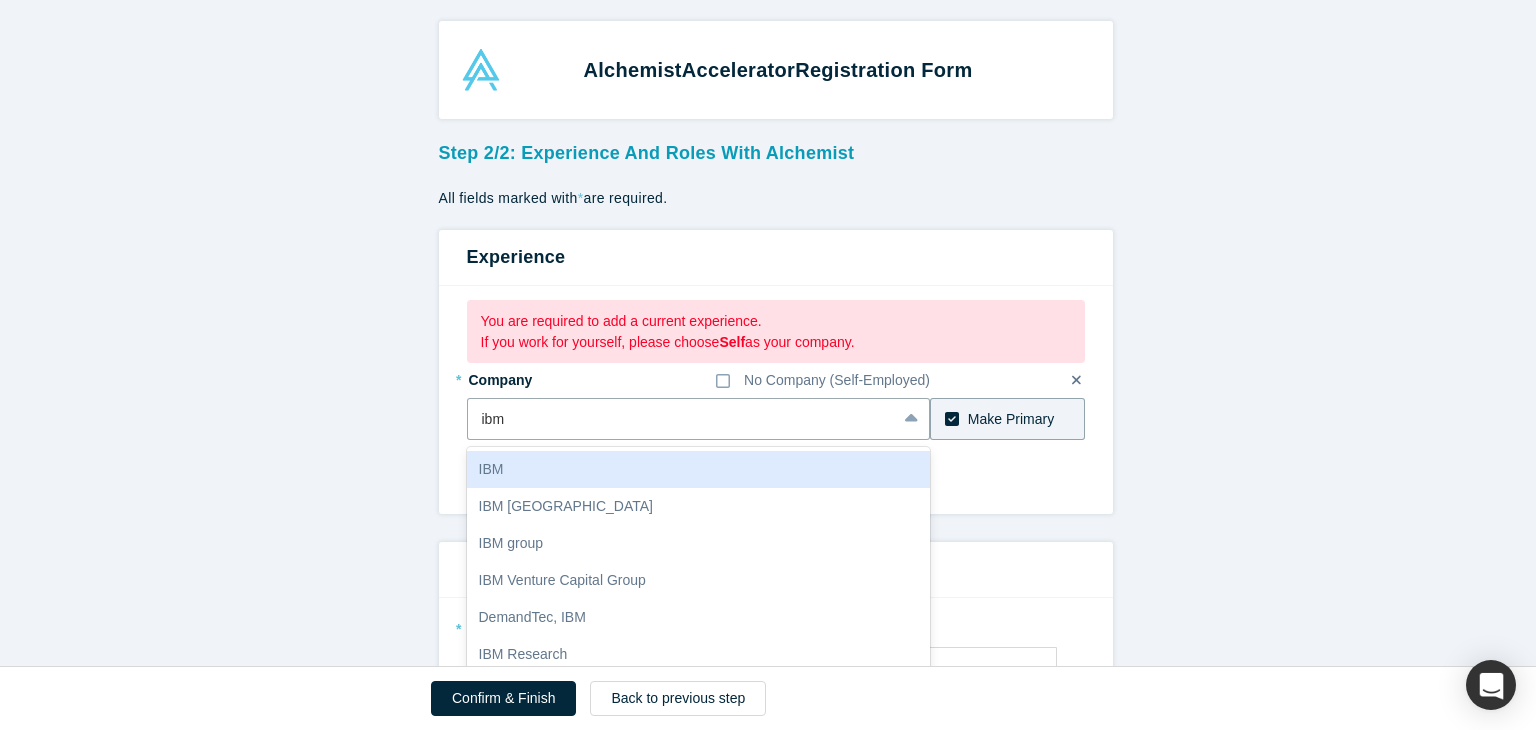 click on "IBM" at bounding box center [699, 469] 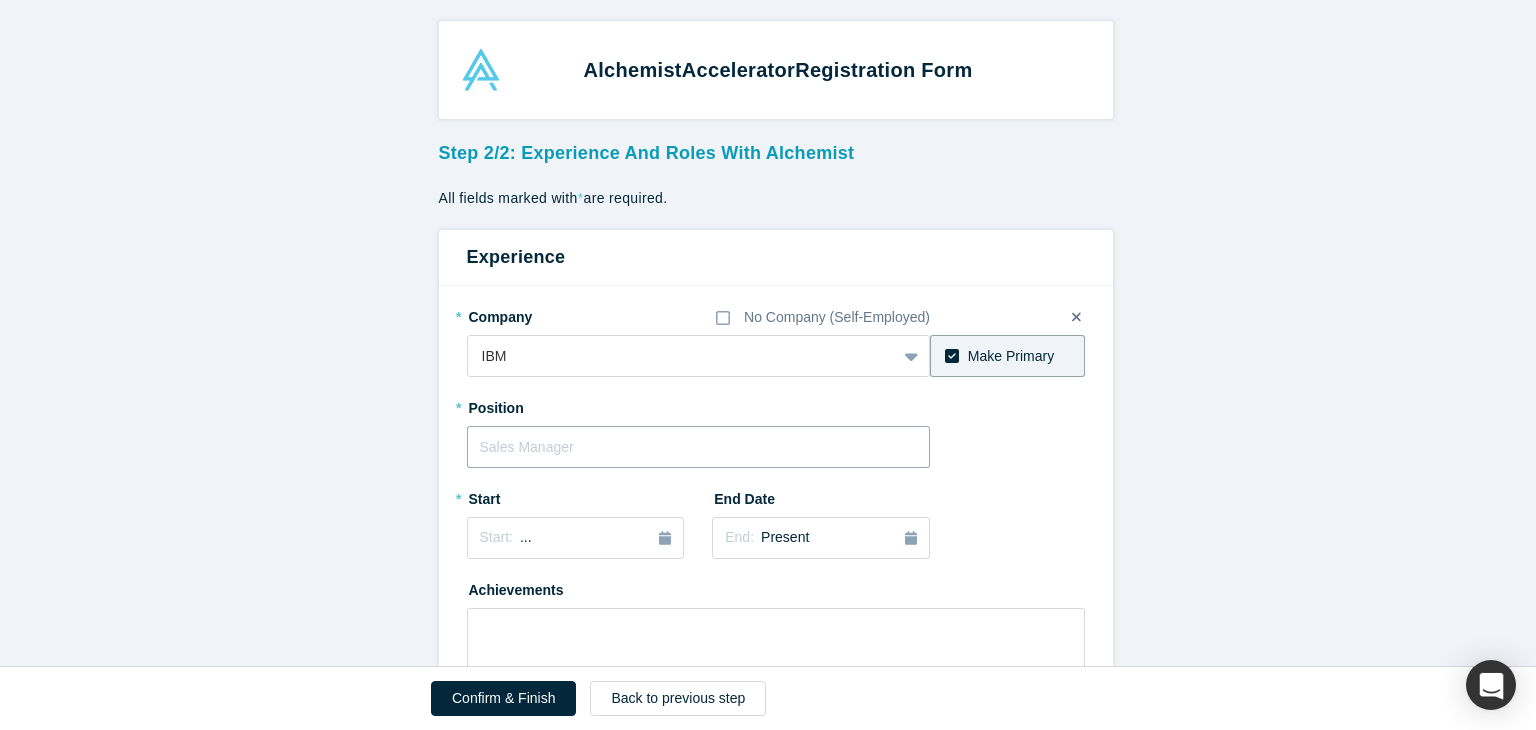 click at bounding box center (699, 447) 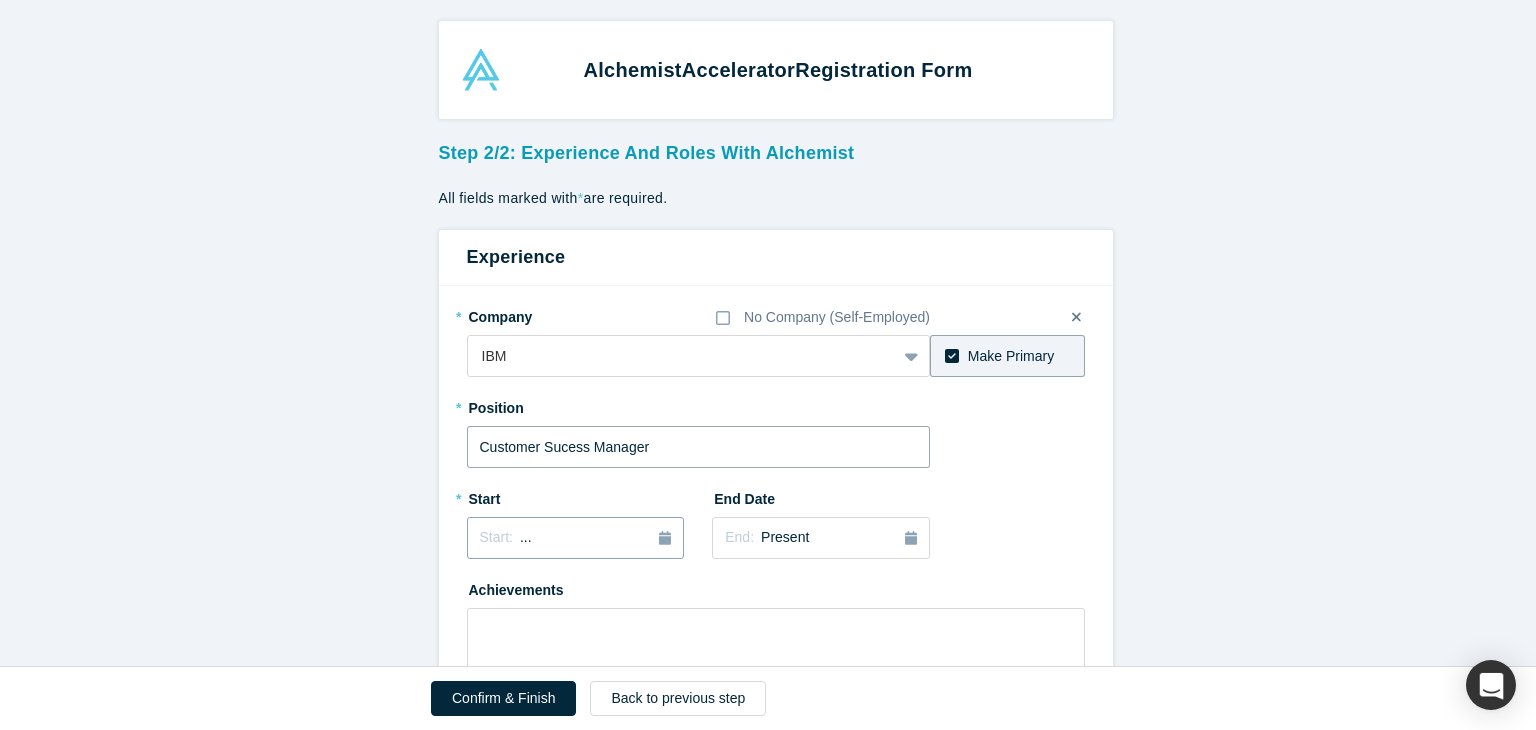 type on "Customer Sucess Manager" 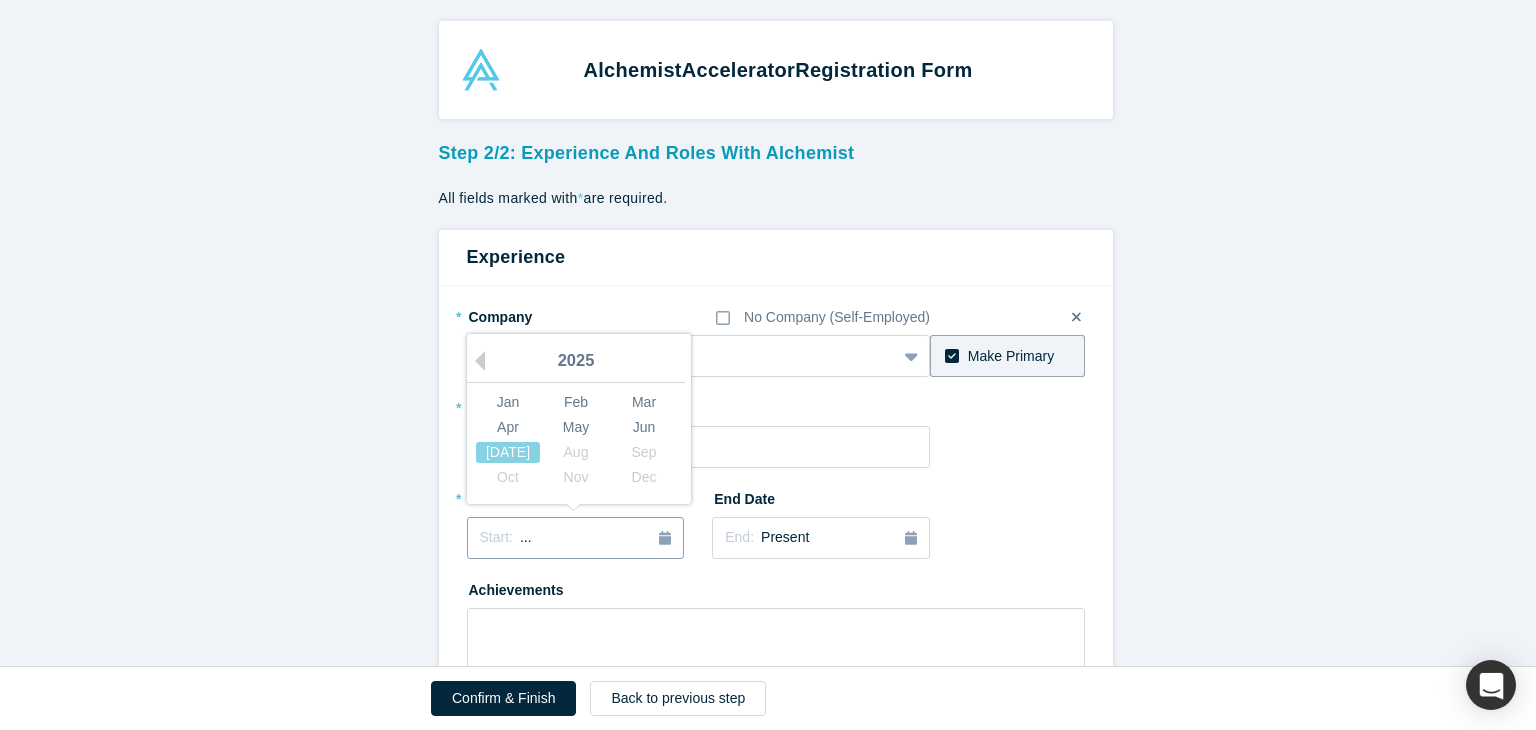 click on "Start: ..." at bounding box center (576, 538) 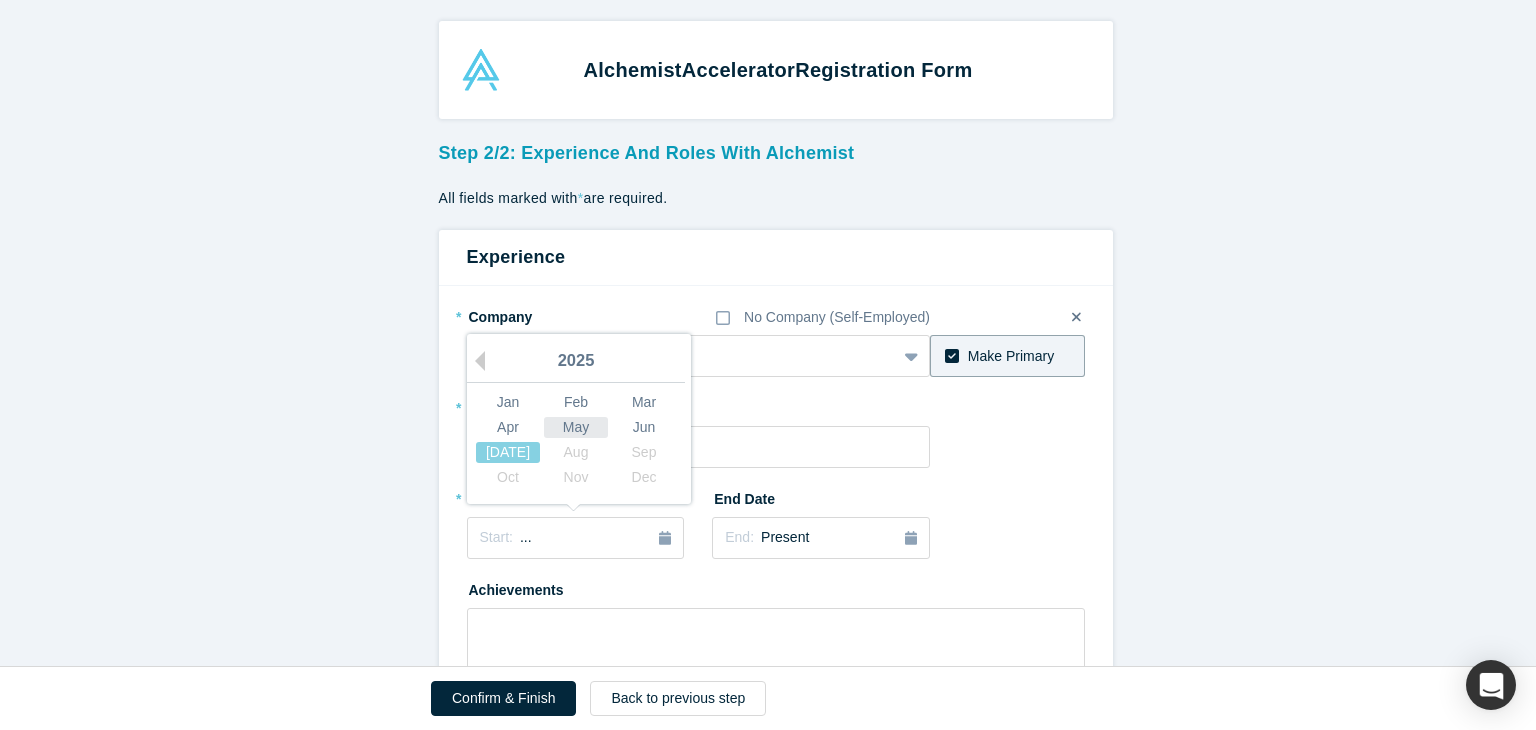 click on "May" at bounding box center (576, 427) 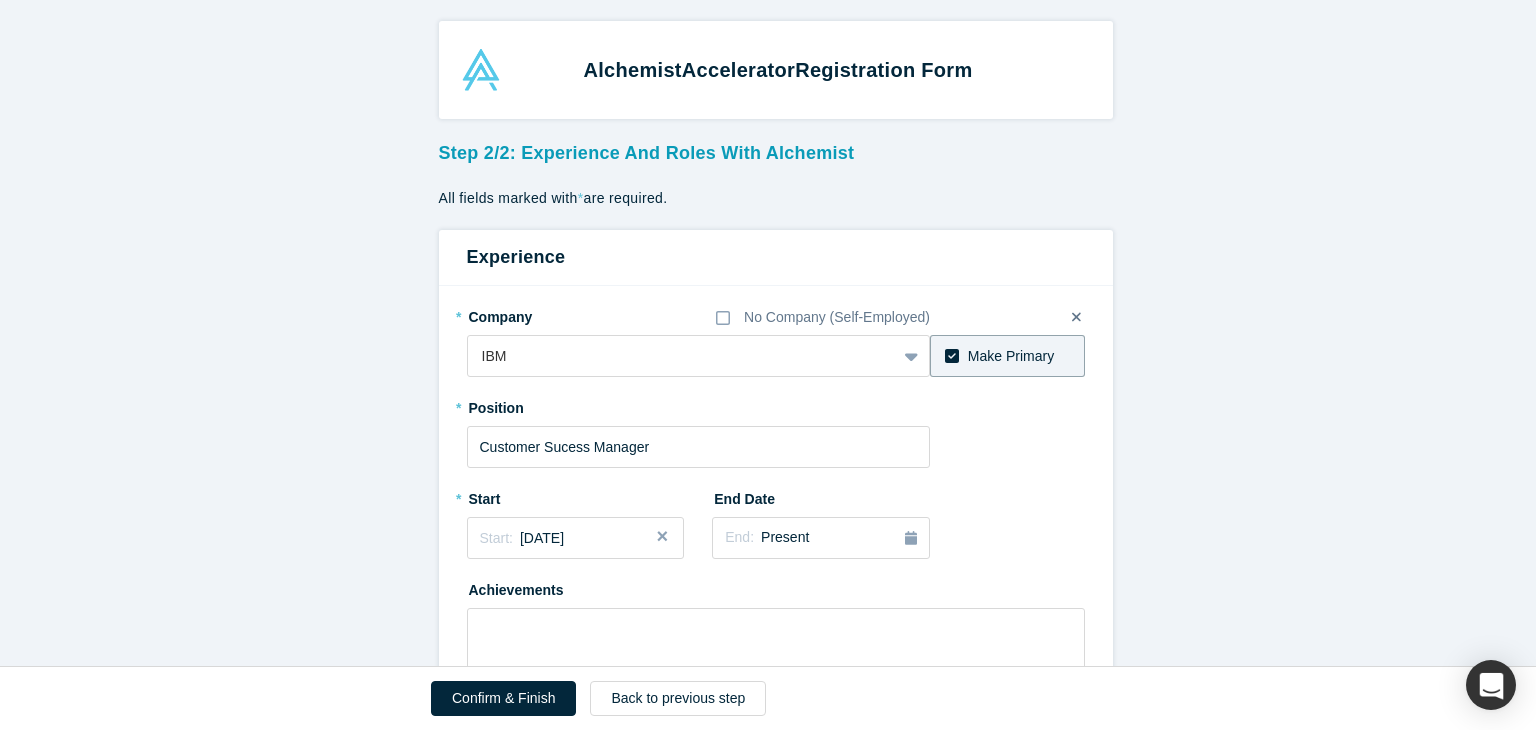 click at bounding box center (669, 538) 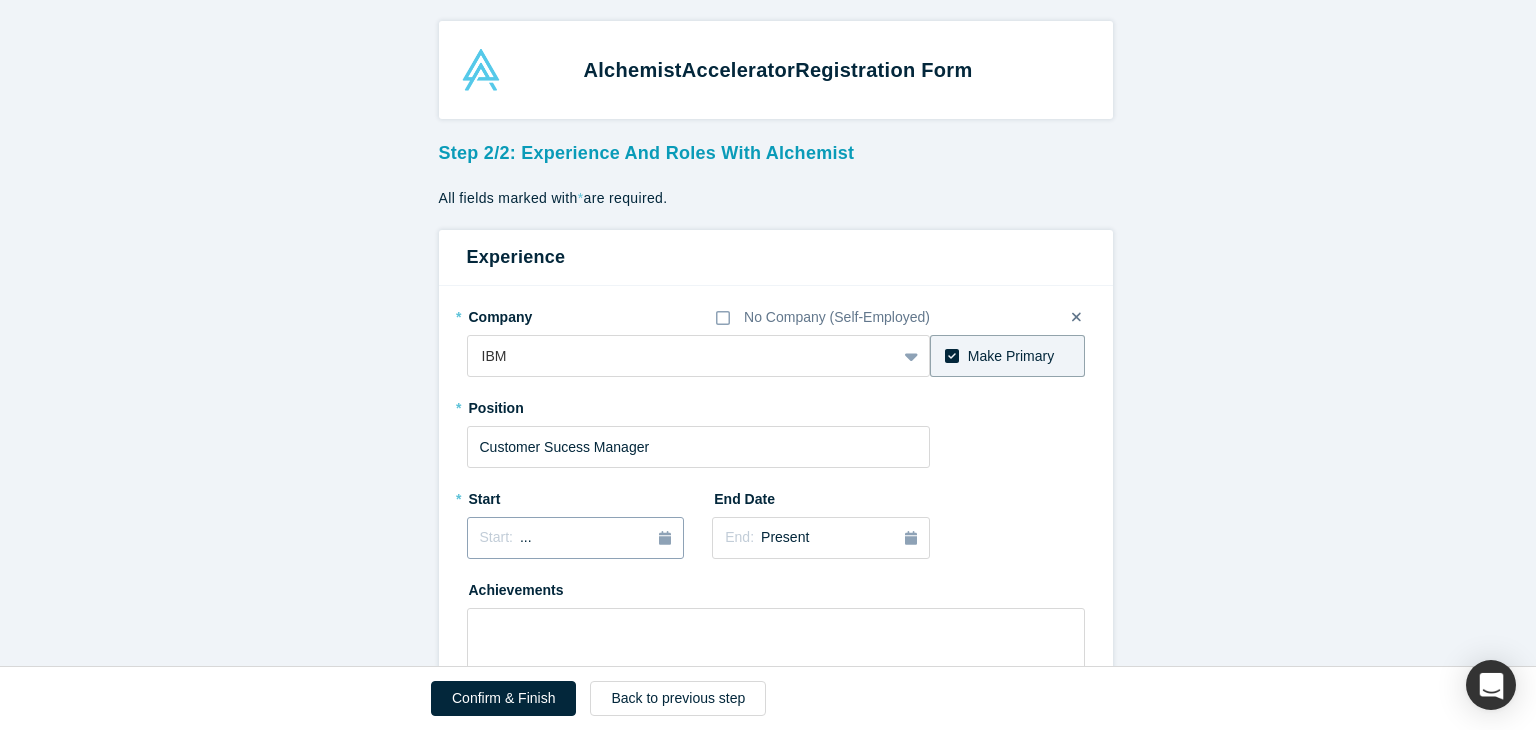 click on "Start: ..." at bounding box center (576, 538) 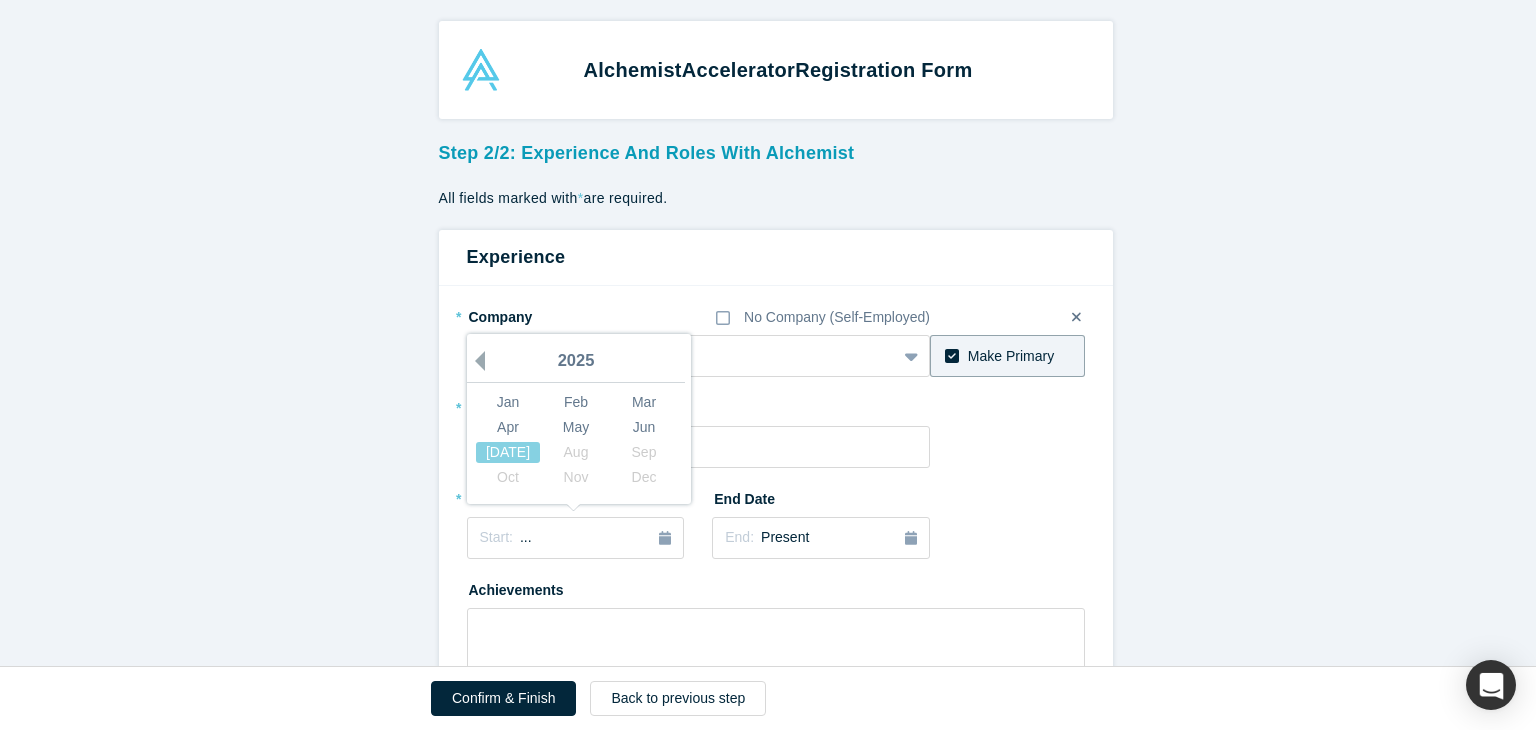 click on "Previous Year" at bounding box center (475, 361) 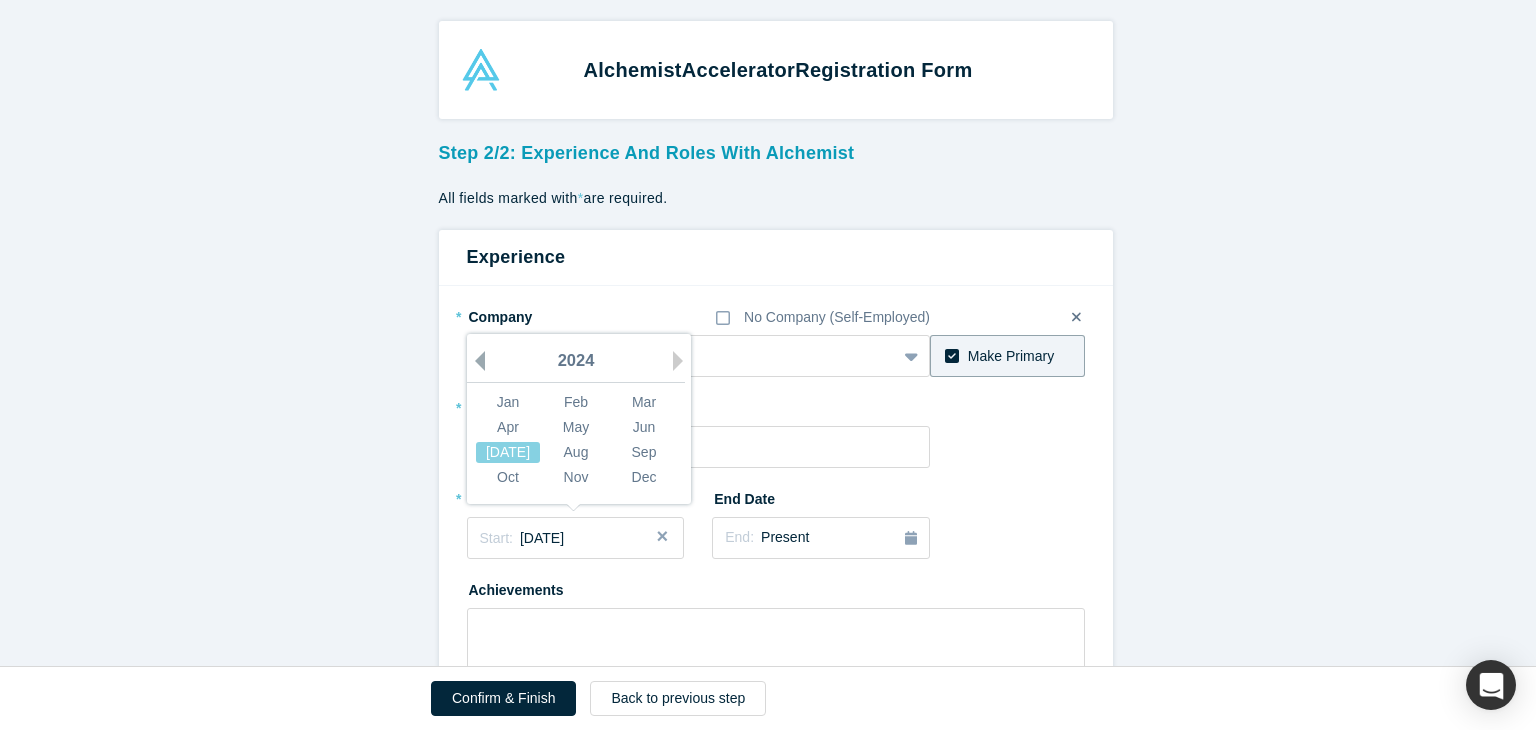 click on "Previous Year" at bounding box center (475, 361) 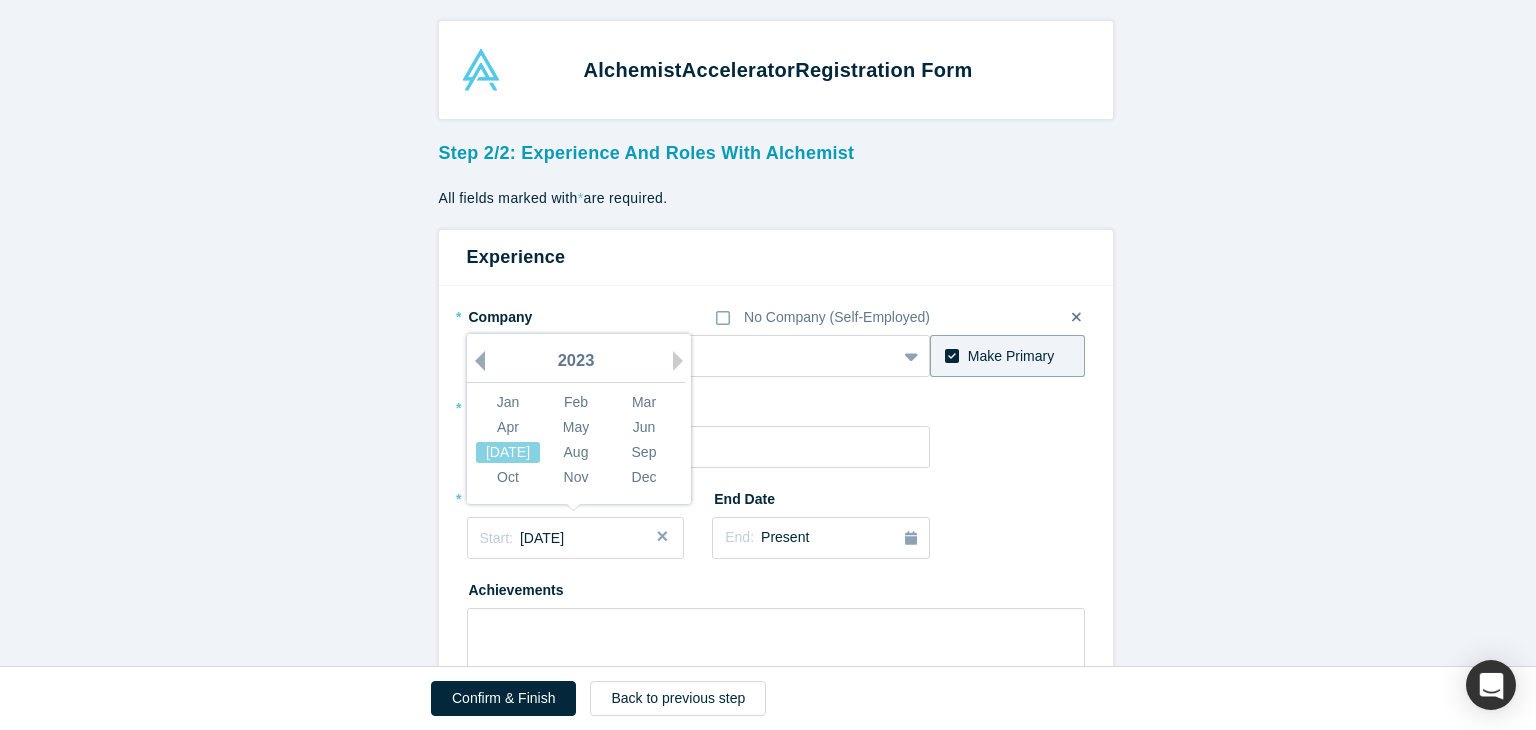 click on "Previous Year" at bounding box center [475, 361] 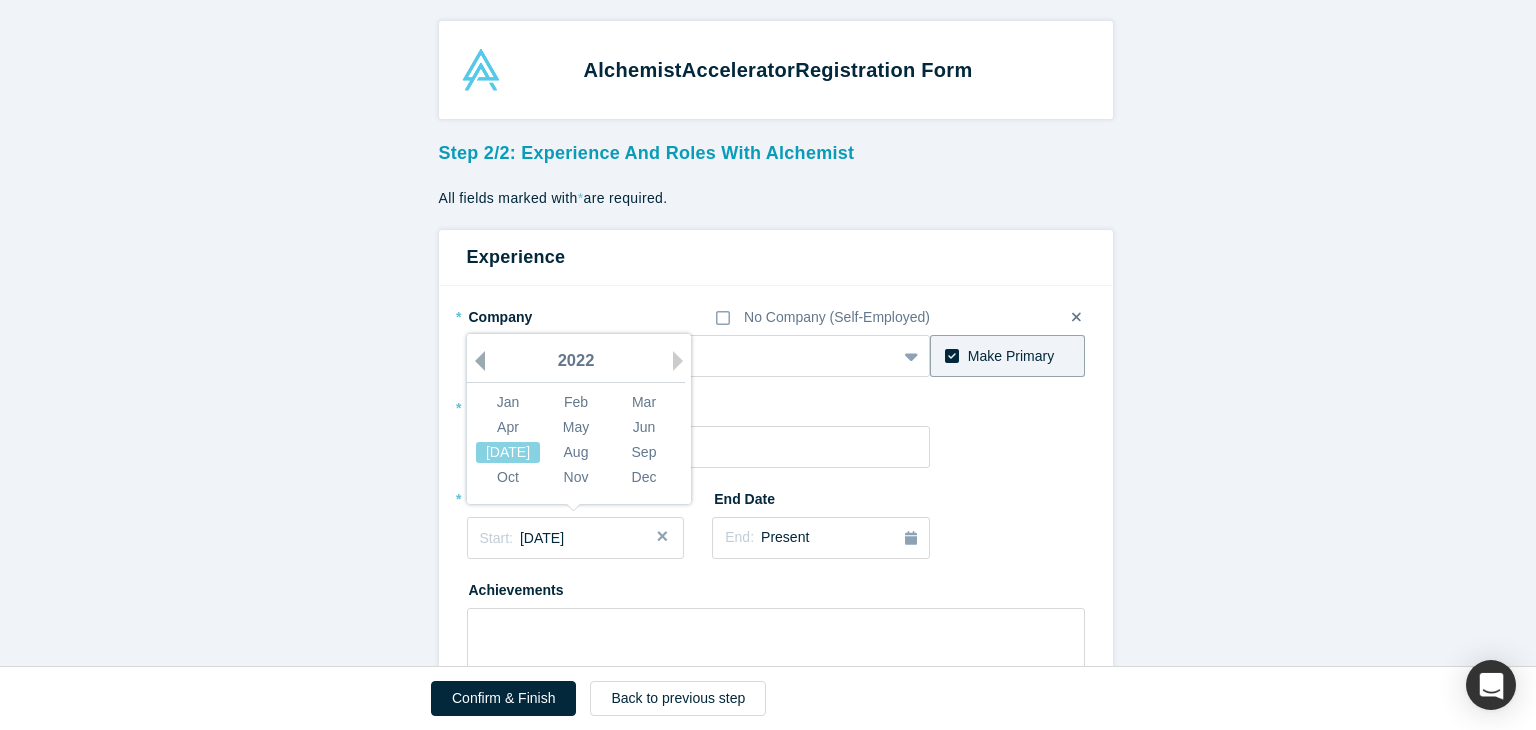 click on "Previous Year" at bounding box center (475, 361) 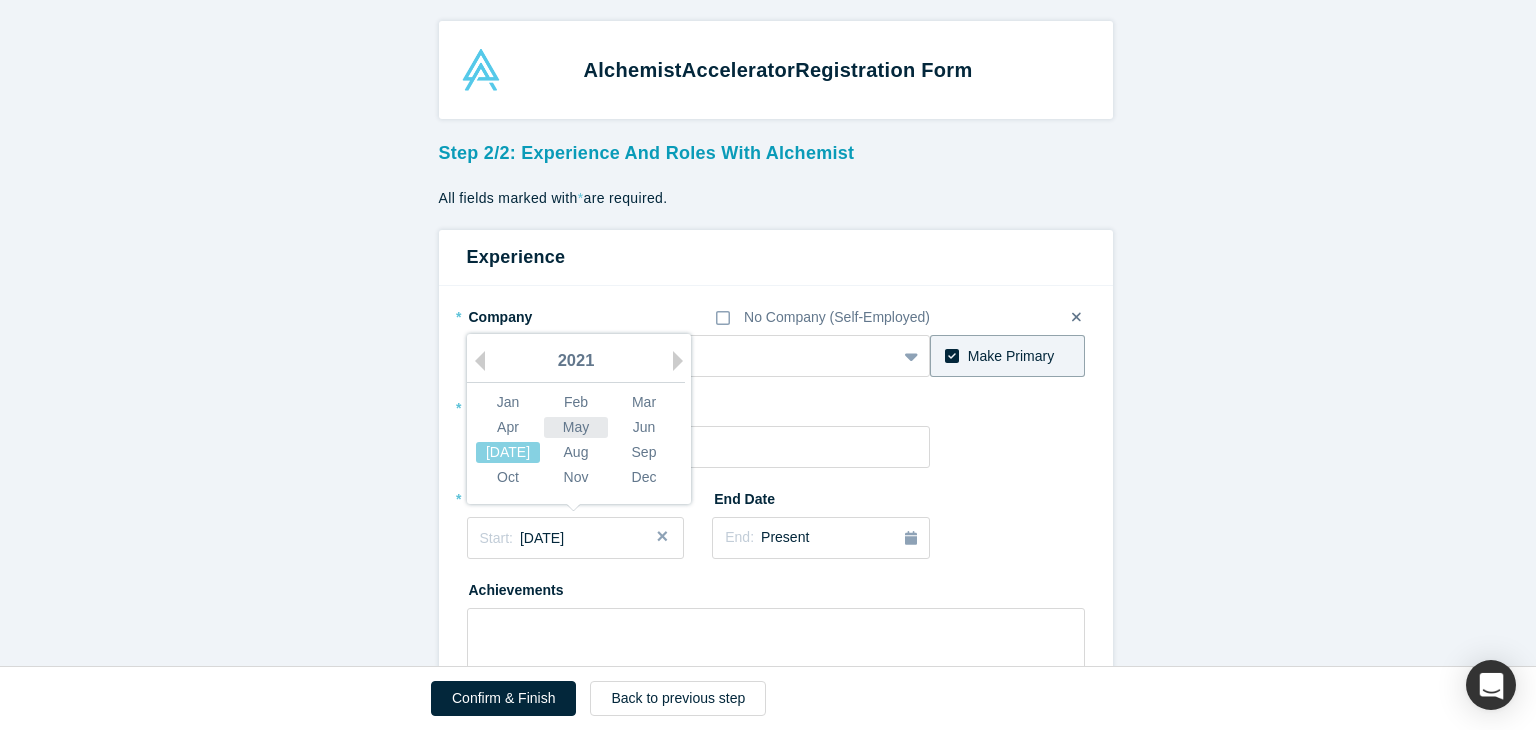 click on "May" at bounding box center (576, 427) 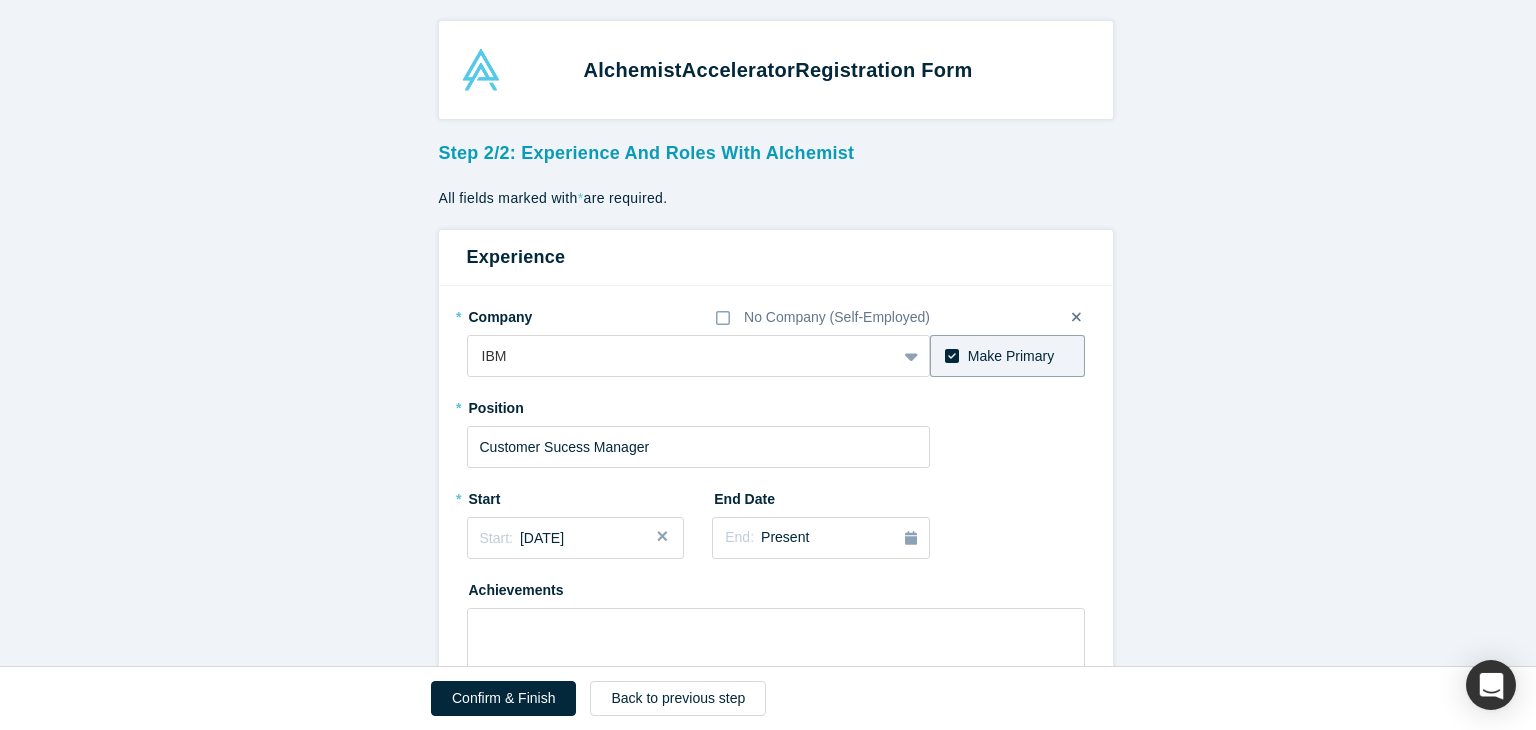 click on "Step 2/2: Experience and Roles with Alchemist All fields marked with  *  are required. Experience   * Company No Company (Self-Employed) IBM
To pick up a draggable item, press the space bar.
While dragging, use the arrow keys to move the item.
Press space again to drop the item in its new position, or press escape to cancel.
Make Primary * Position Customer Sucess Manager * Start Start: [DATE] End Date End: Present Achievements another Experience Achievements   * What are your top 3-5 professional achievements? * What are your top areas or industries of expertise? Machine Learning, Sales
To pick up a draggable item, press the space bar.
While dragging, use the arrow keys to move the item.
Press space again to drop the item in its new position, or press escape to cancel.
Interests     * Are you interested in co-founder opportunities to start/join a new startup? Yes No * What role(s) would you like to play within the Alchemist Network? Mentor Angel Investor Strategic Investor" at bounding box center [775, 901] 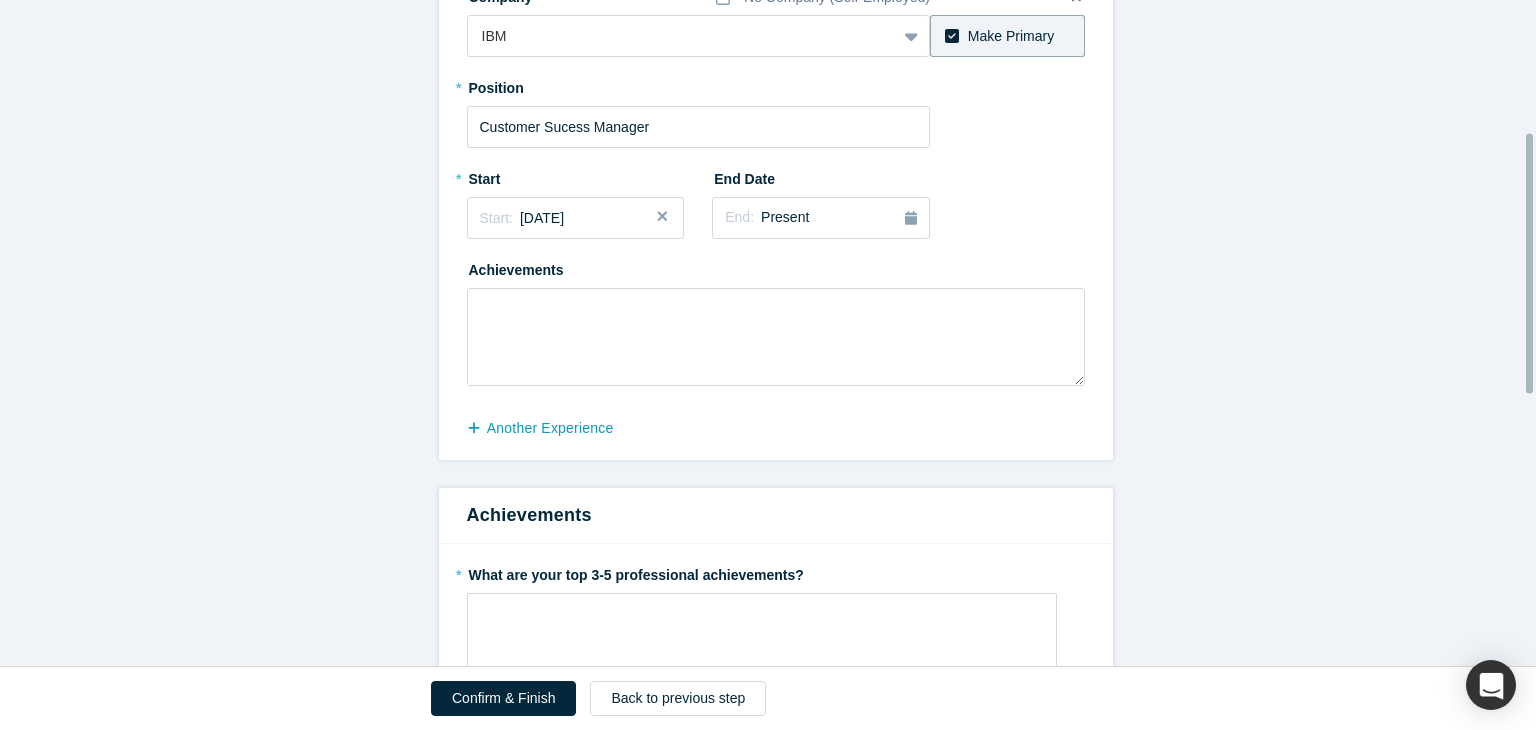 scroll, scrollTop: 360, scrollLeft: 0, axis: vertical 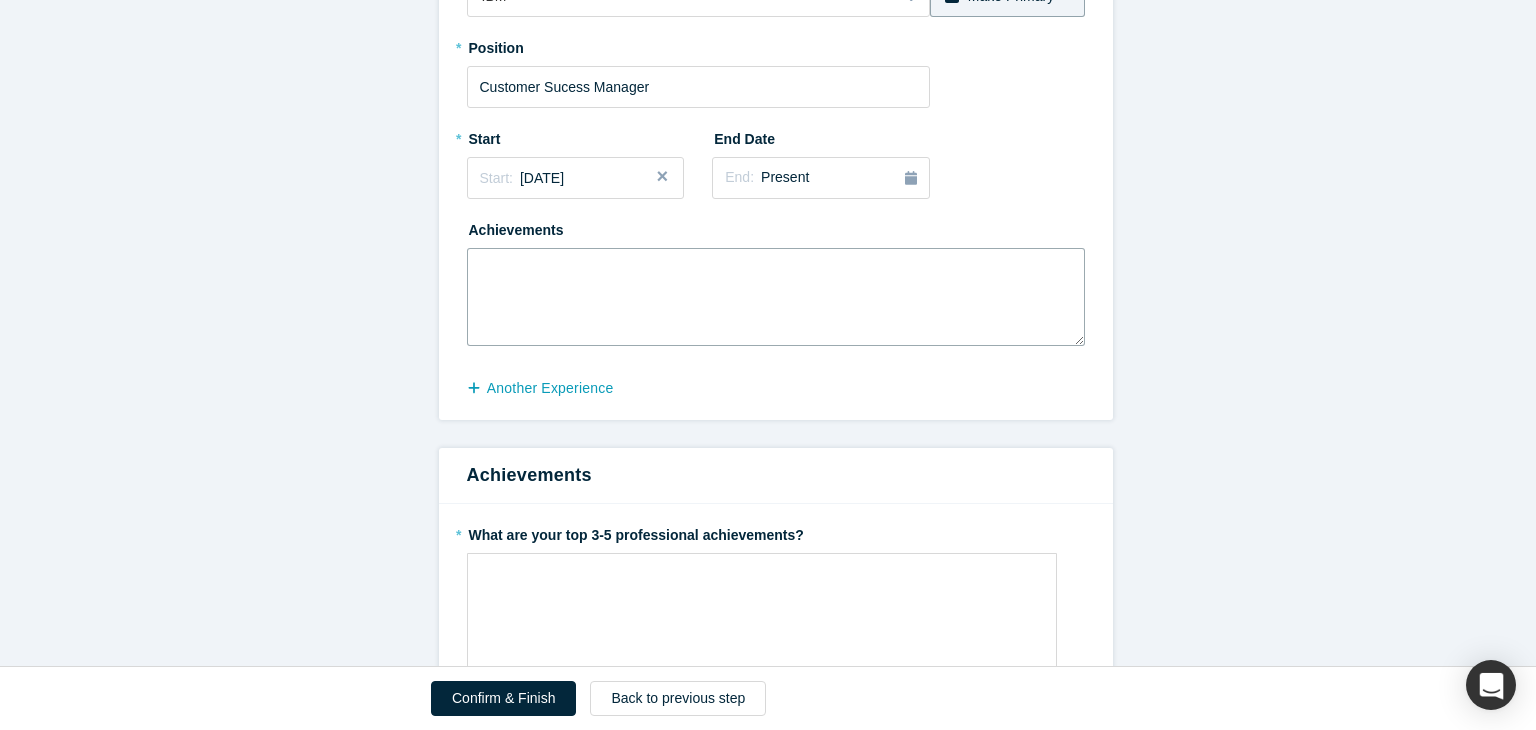 click at bounding box center (776, 297) 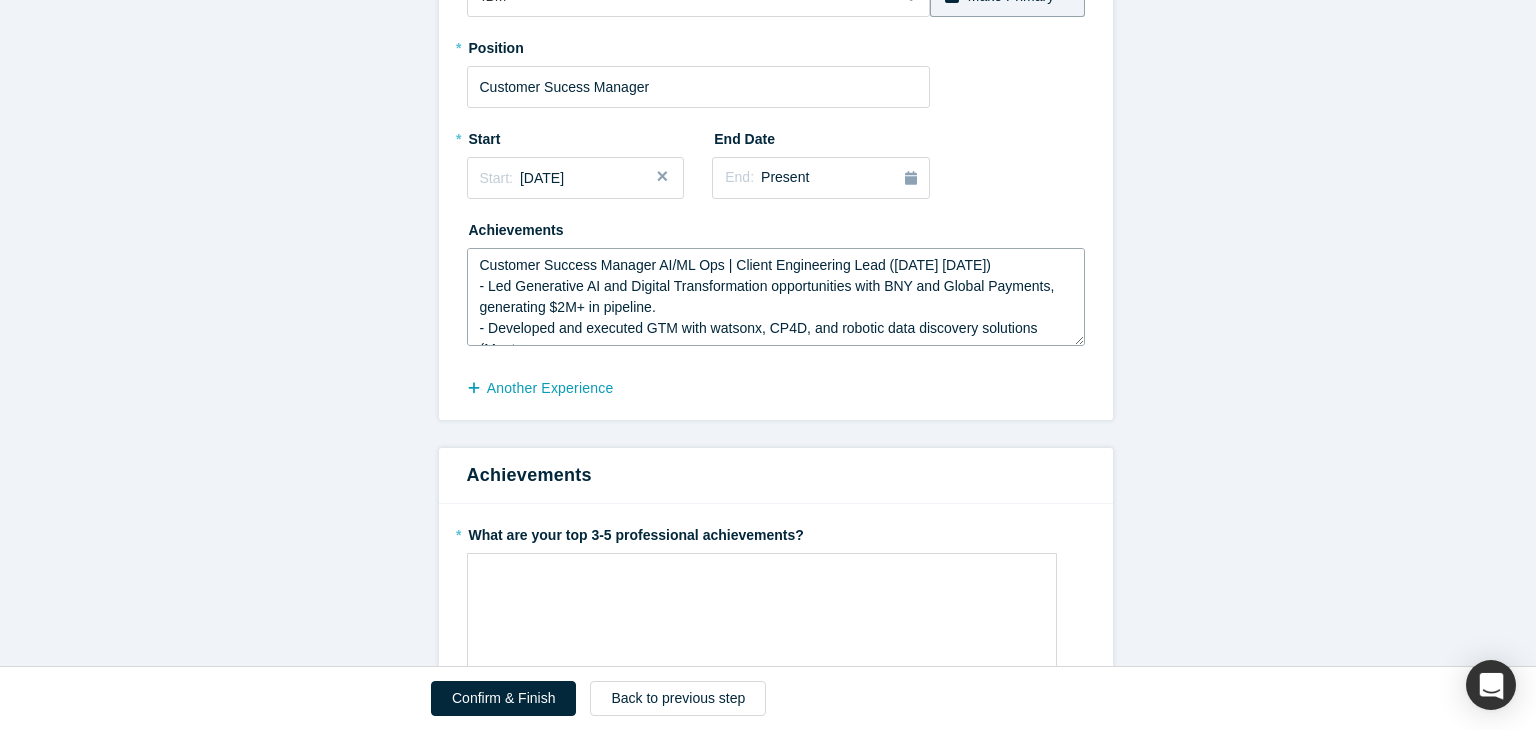 scroll, scrollTop: 55, scrollLeft: 0, axis: vertical 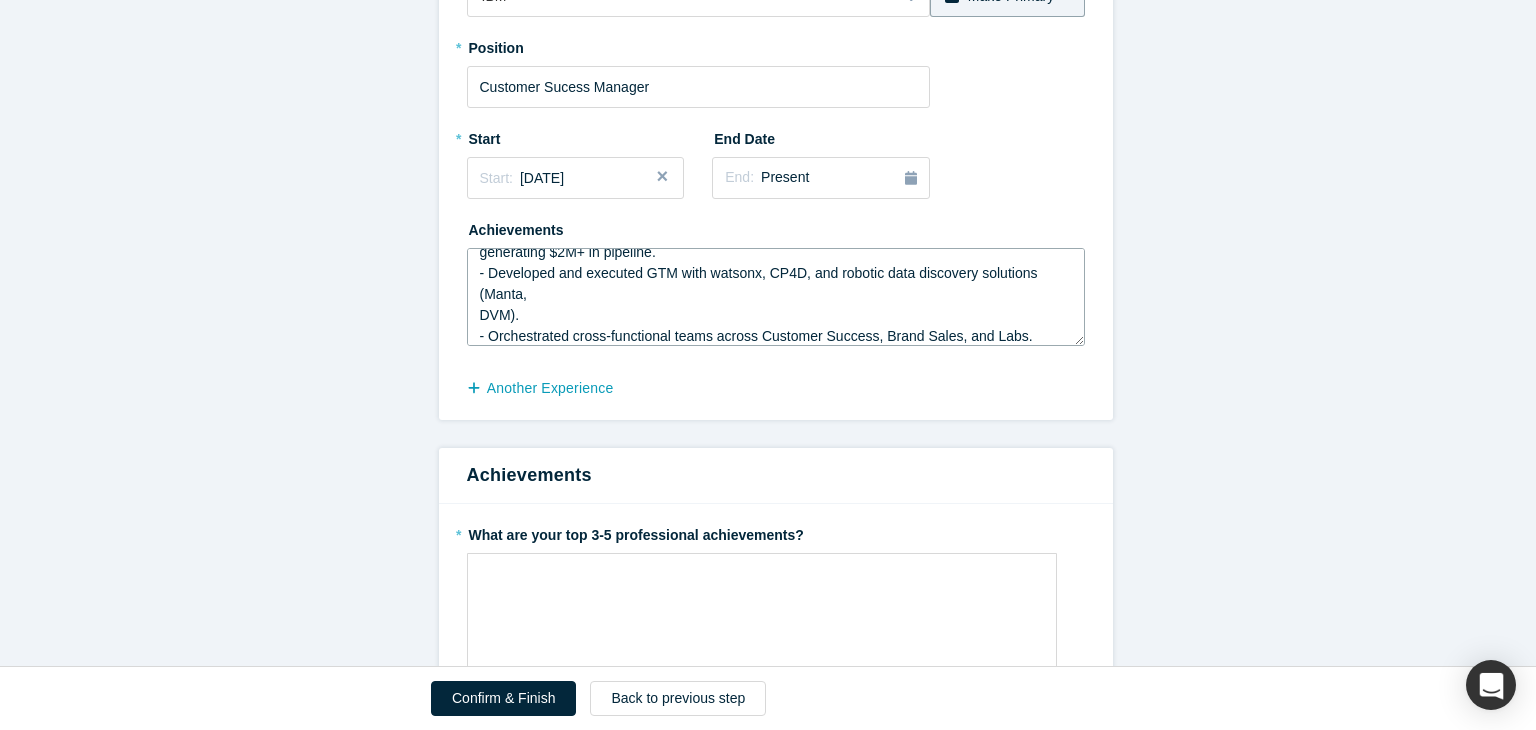 type on "Customer Success Manager AI/ML Ops | Client Engineering Lead ([DATE] [DATE])
- Led Generative AI and Digital Transformation opportunities with BNY and Global Payments,
generating $2M+ in pipeline.
- Developed and executed GTM with watsonx, CP4D, and robotic data discovery solutions (Manta,
DVM).
- Orchestrated cross-functional teams across Customer Success, Brand Sales, and Labs." 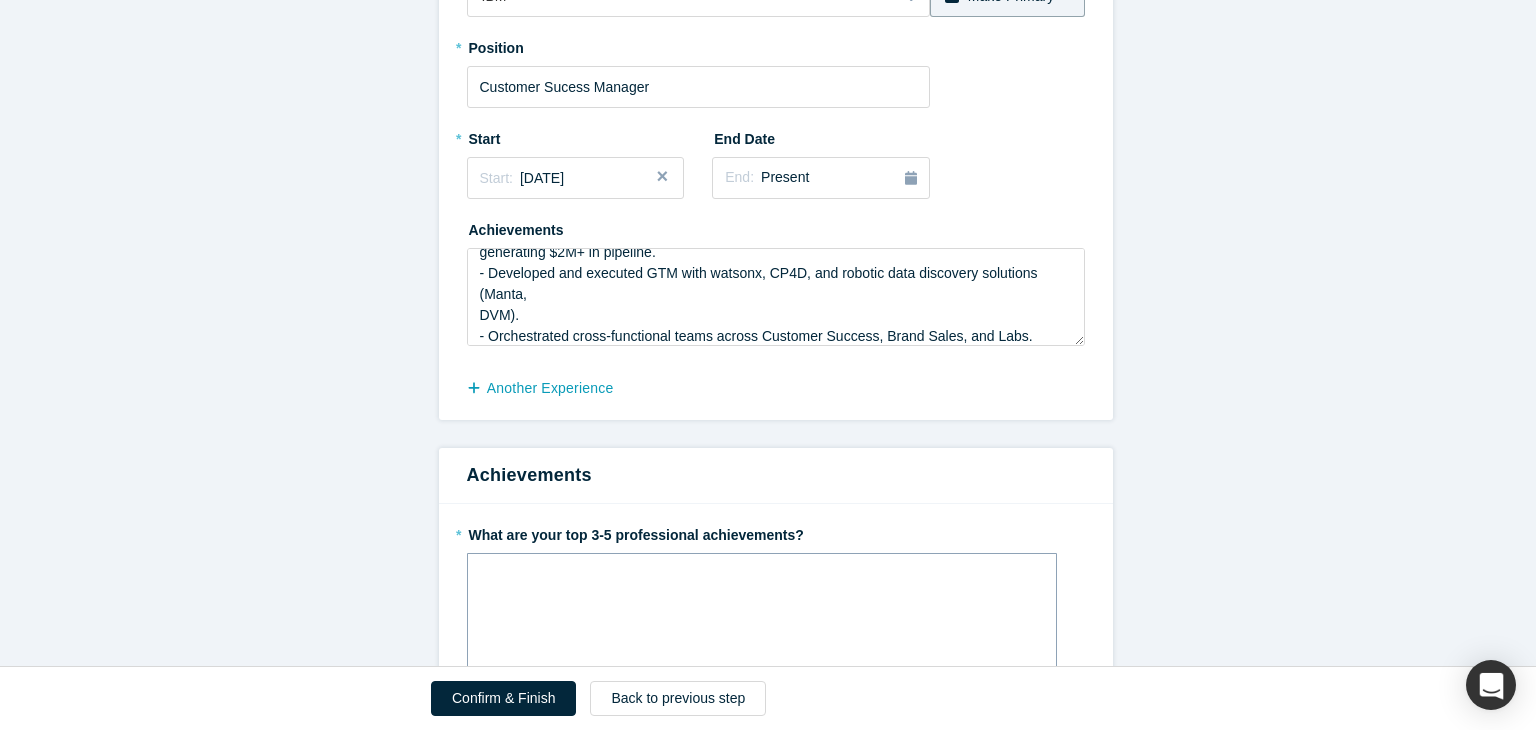 click at bounding box center (762, 576) 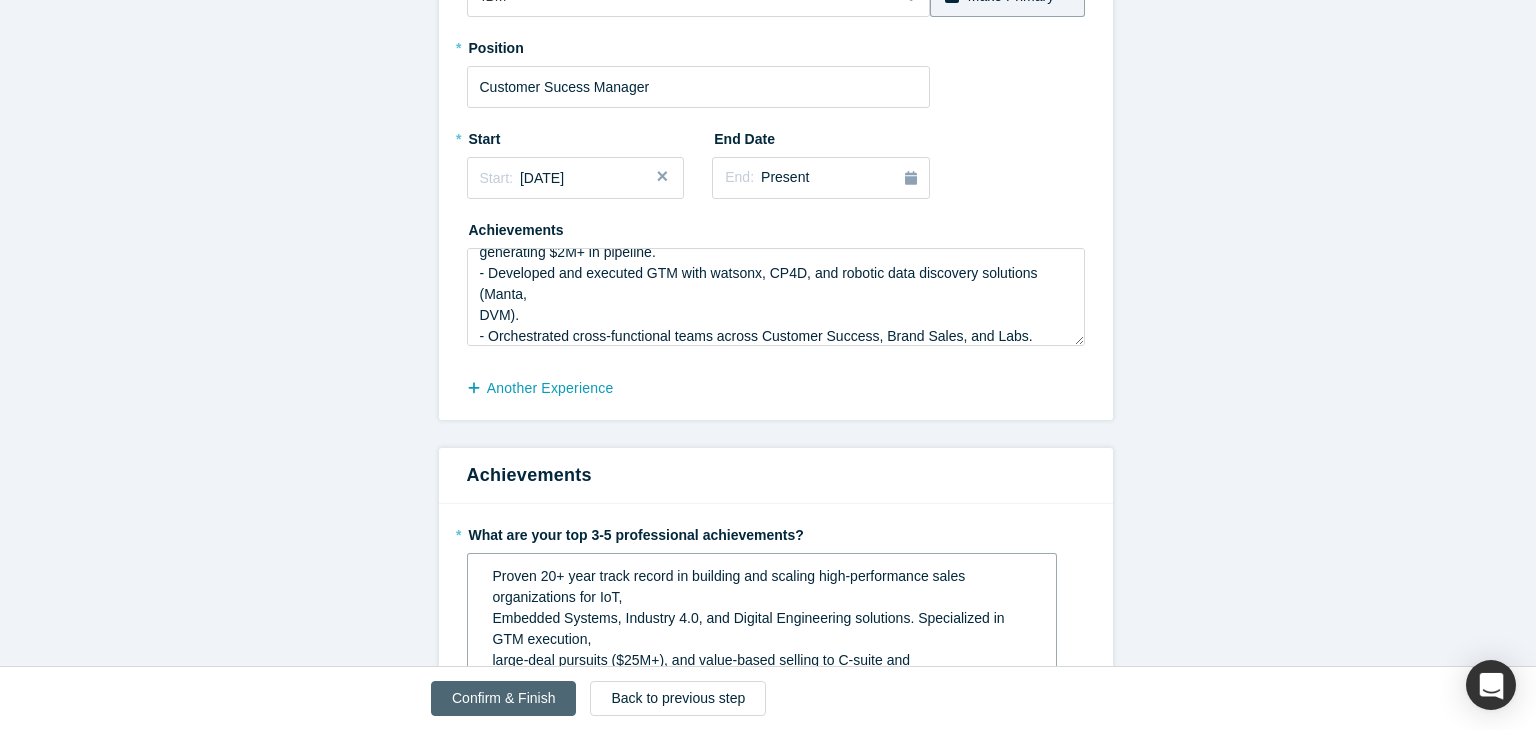click on "Confirm & Finish" at bounding box center [503, 698] 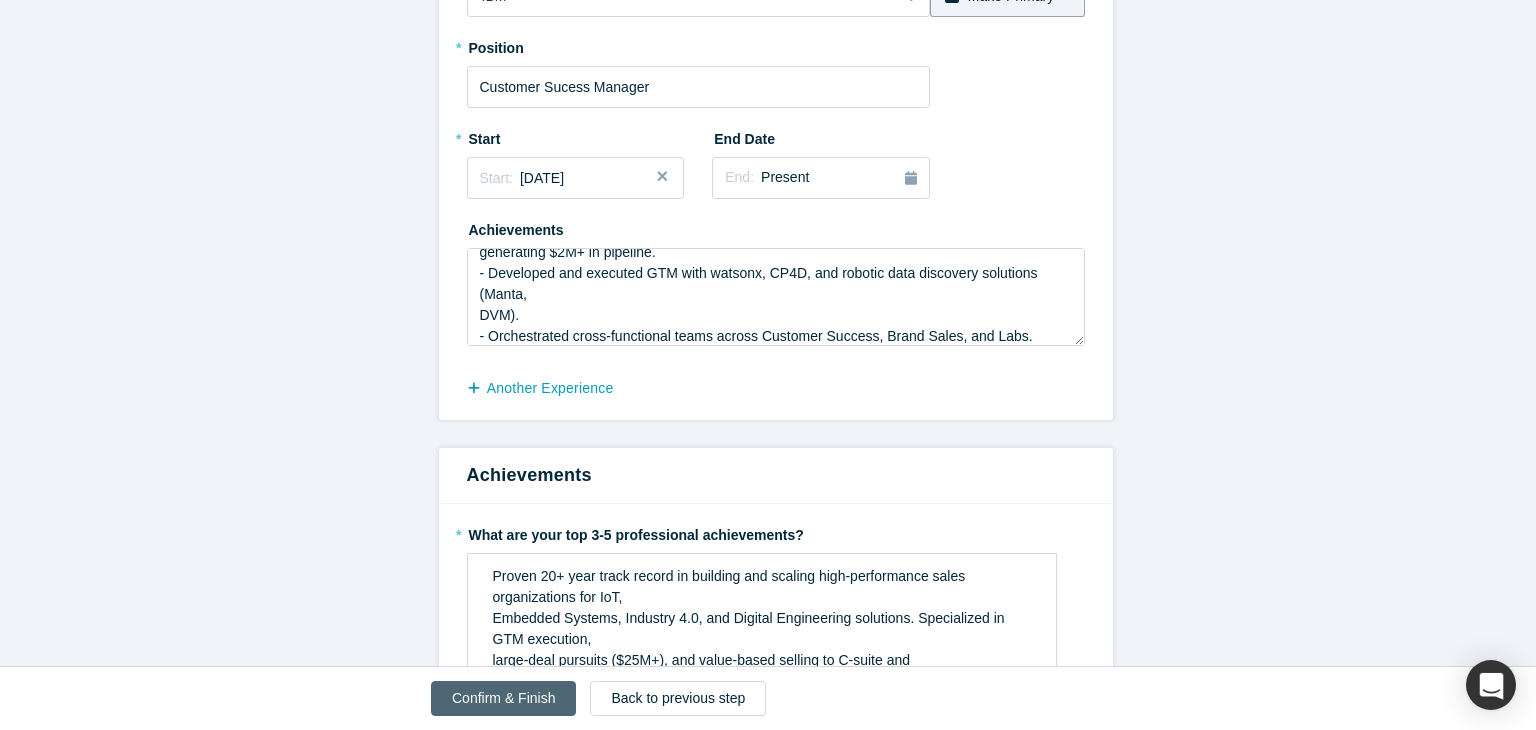 scroll, scrollTop: 0, scrollLeft: 0, axis: both 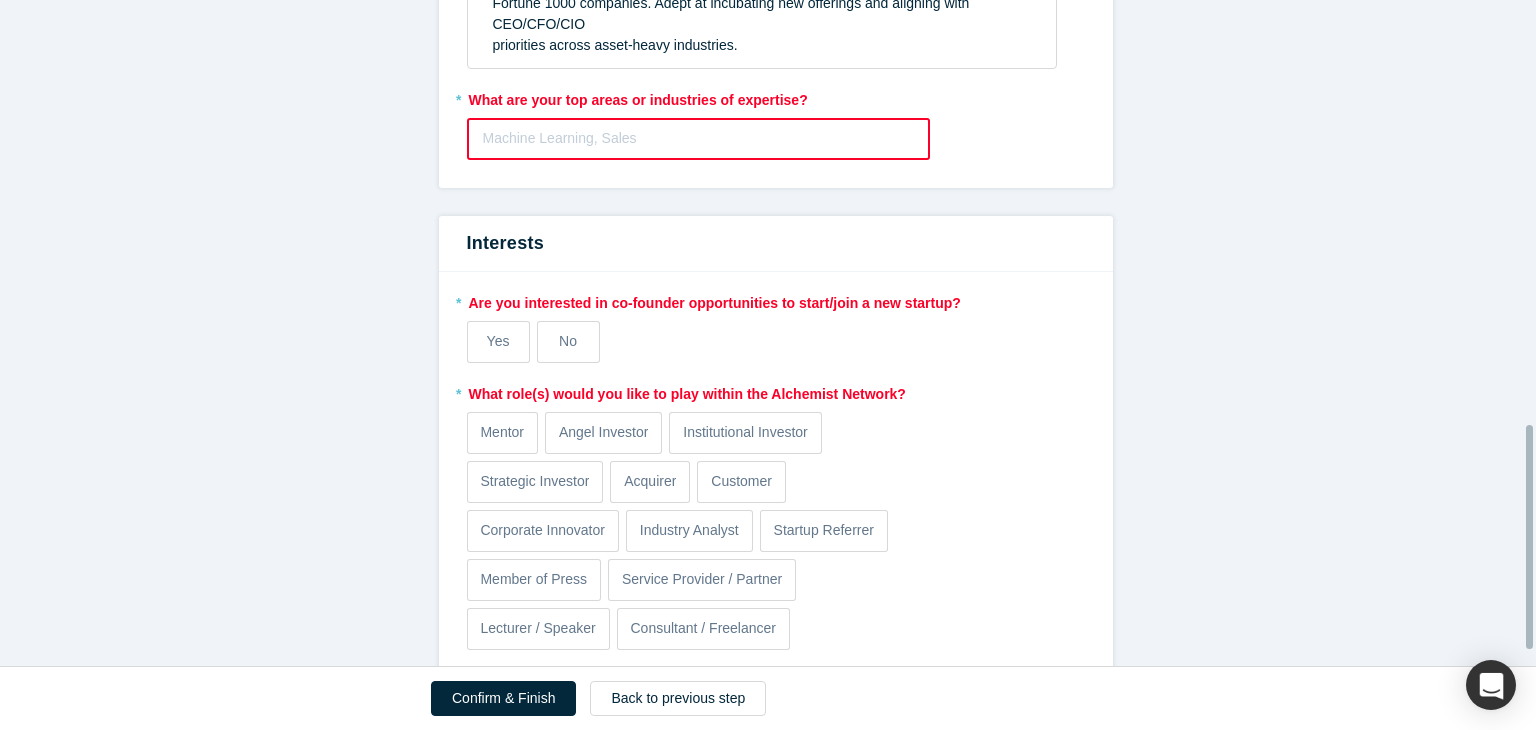 click at bounding box center [1531, 333] 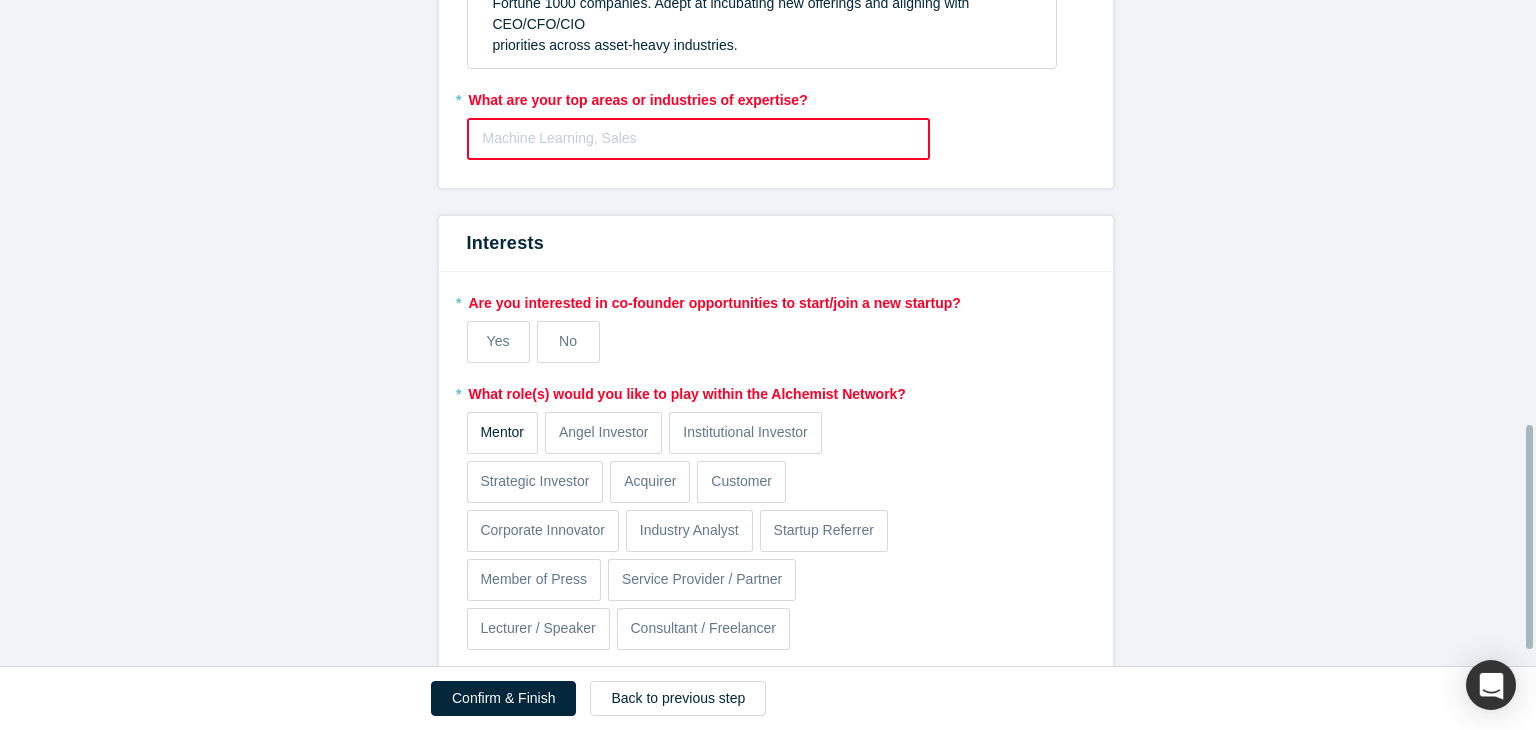 click on "Mentor" at bounding box center (502, 432) 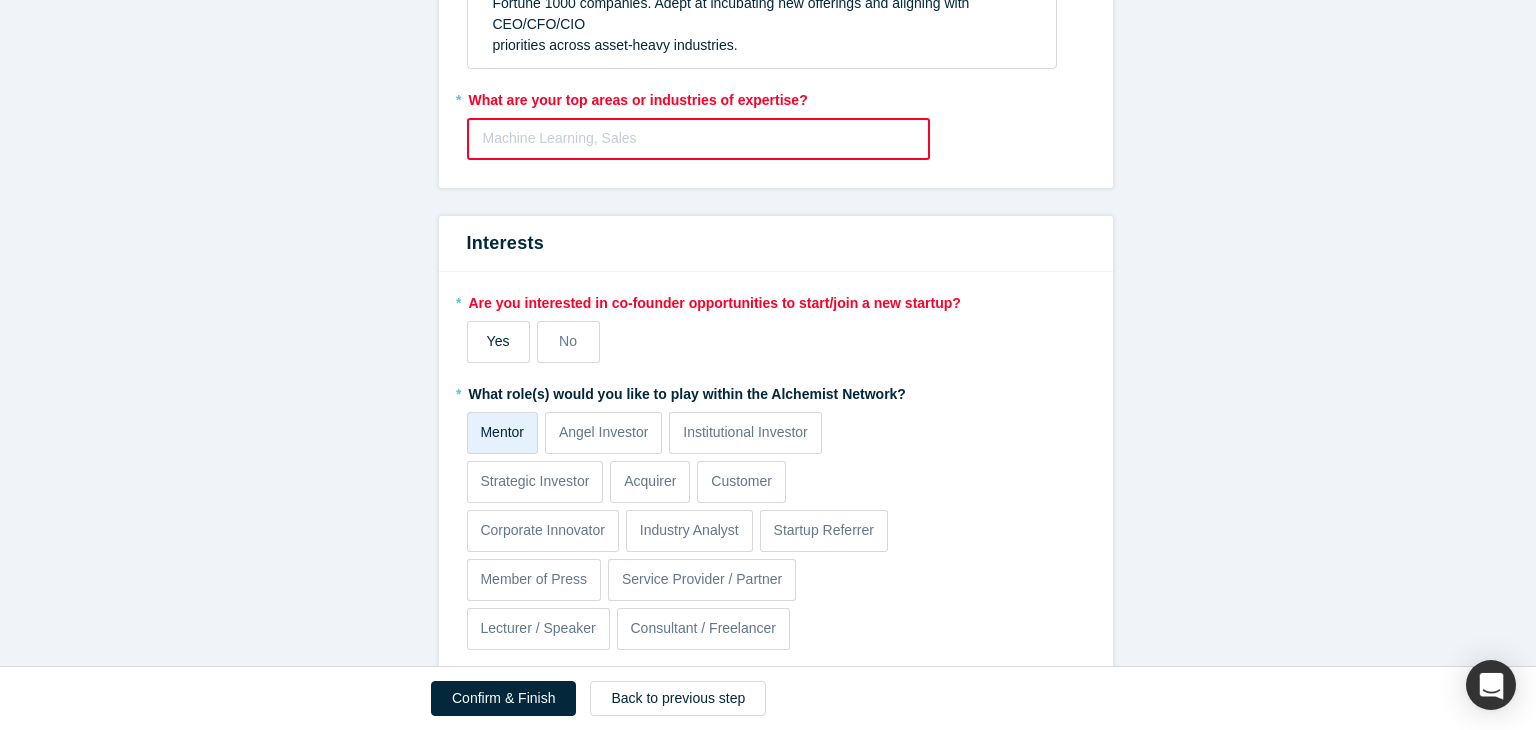 click on "Yes" at bounding box center [498, 341] 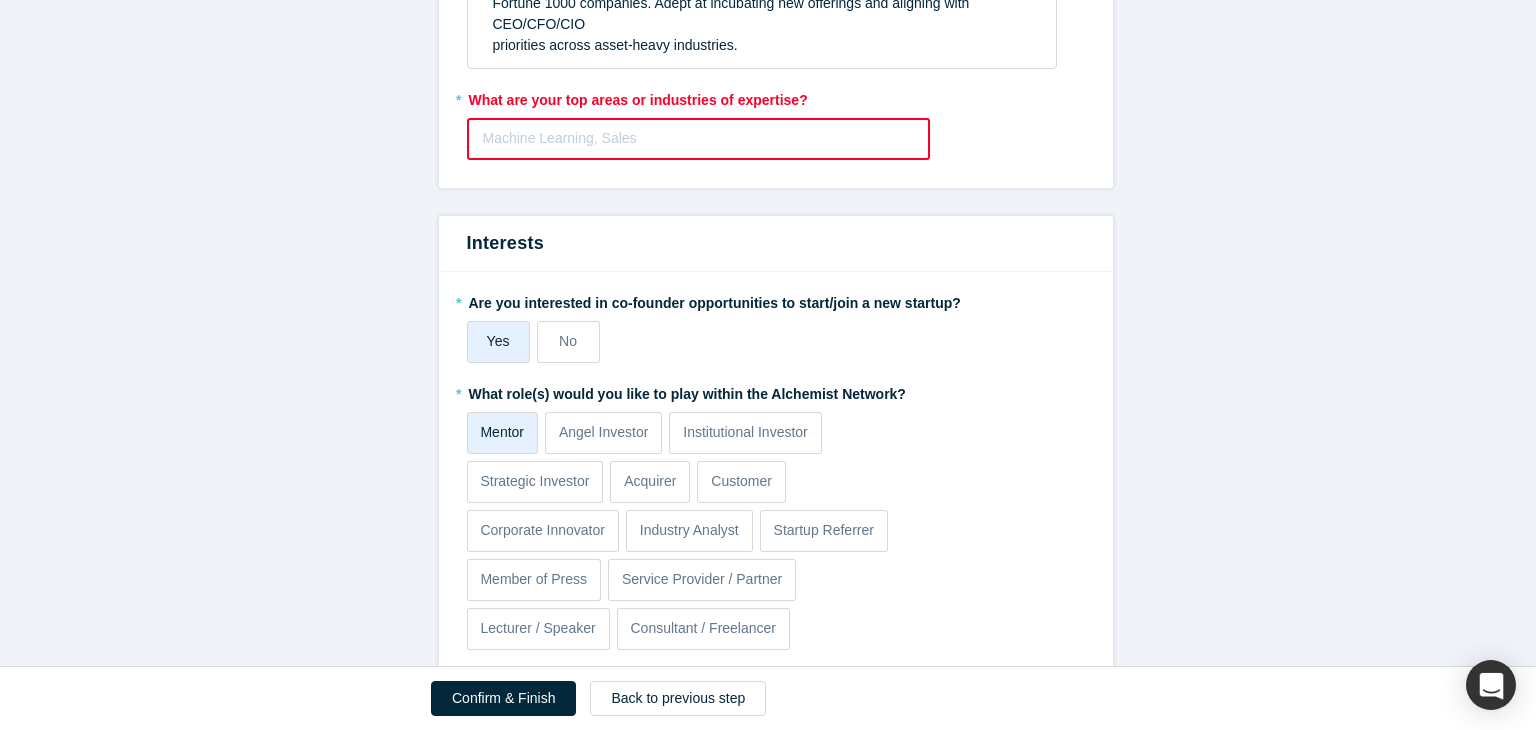 click at bounding box center [699, 138] 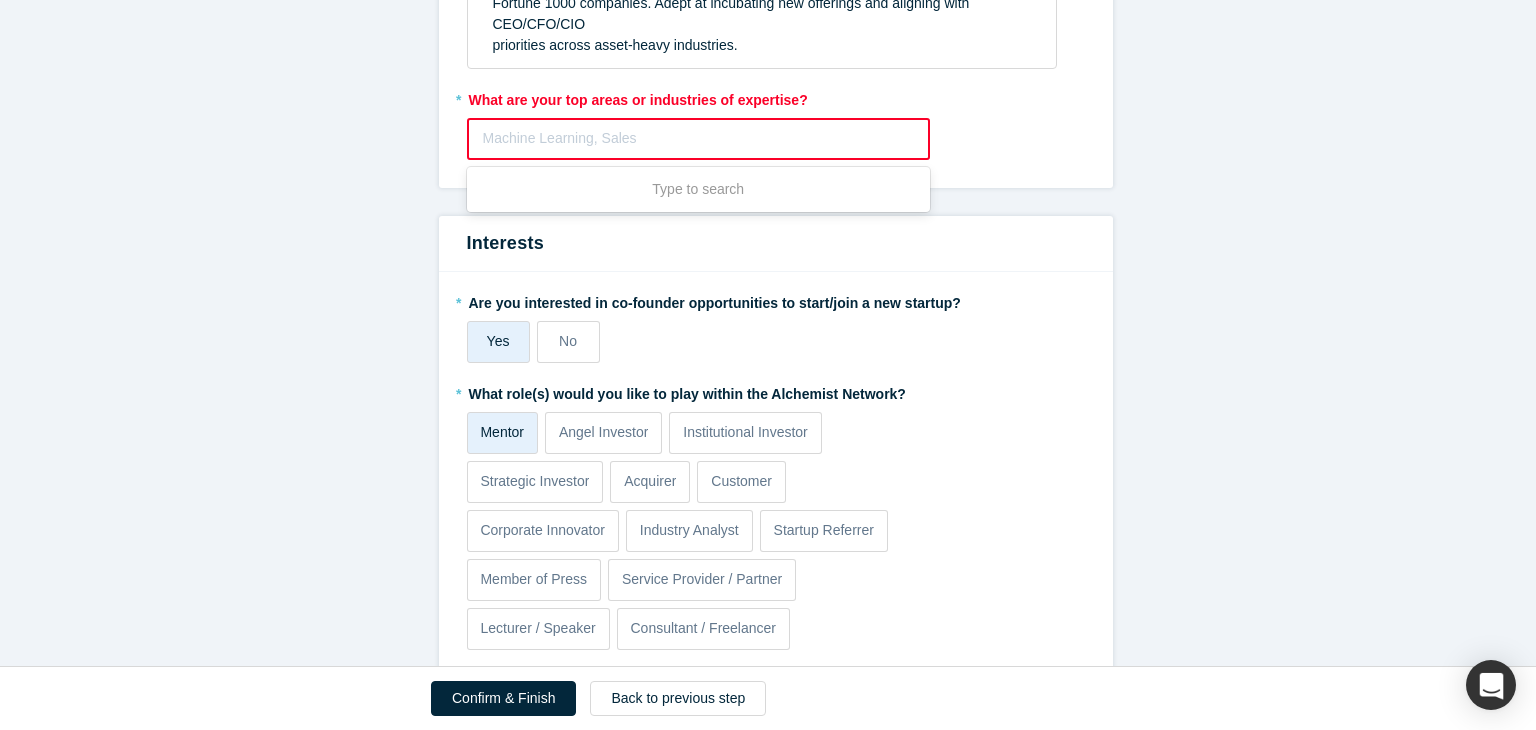 type on "F" 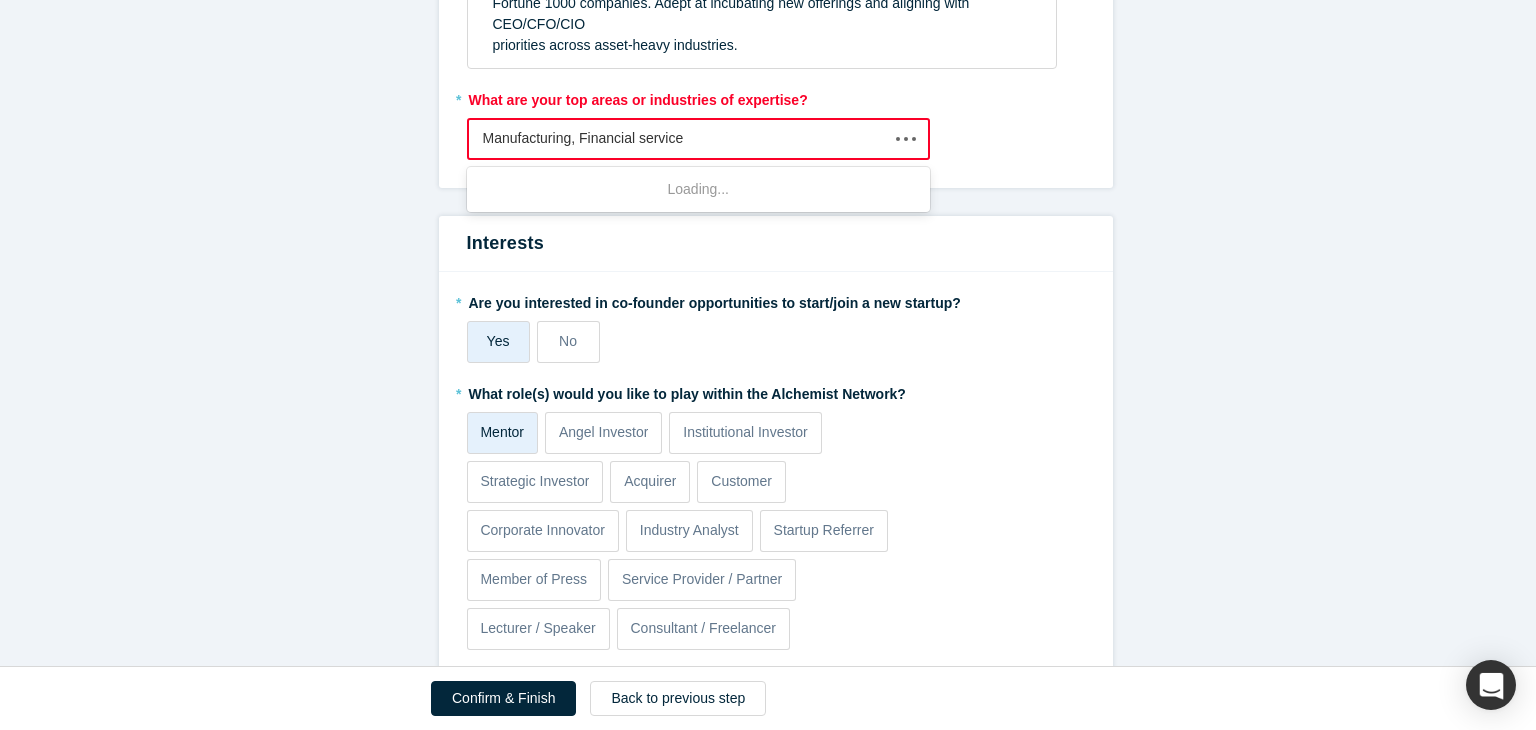 type on "Manufacturing, Financial services" 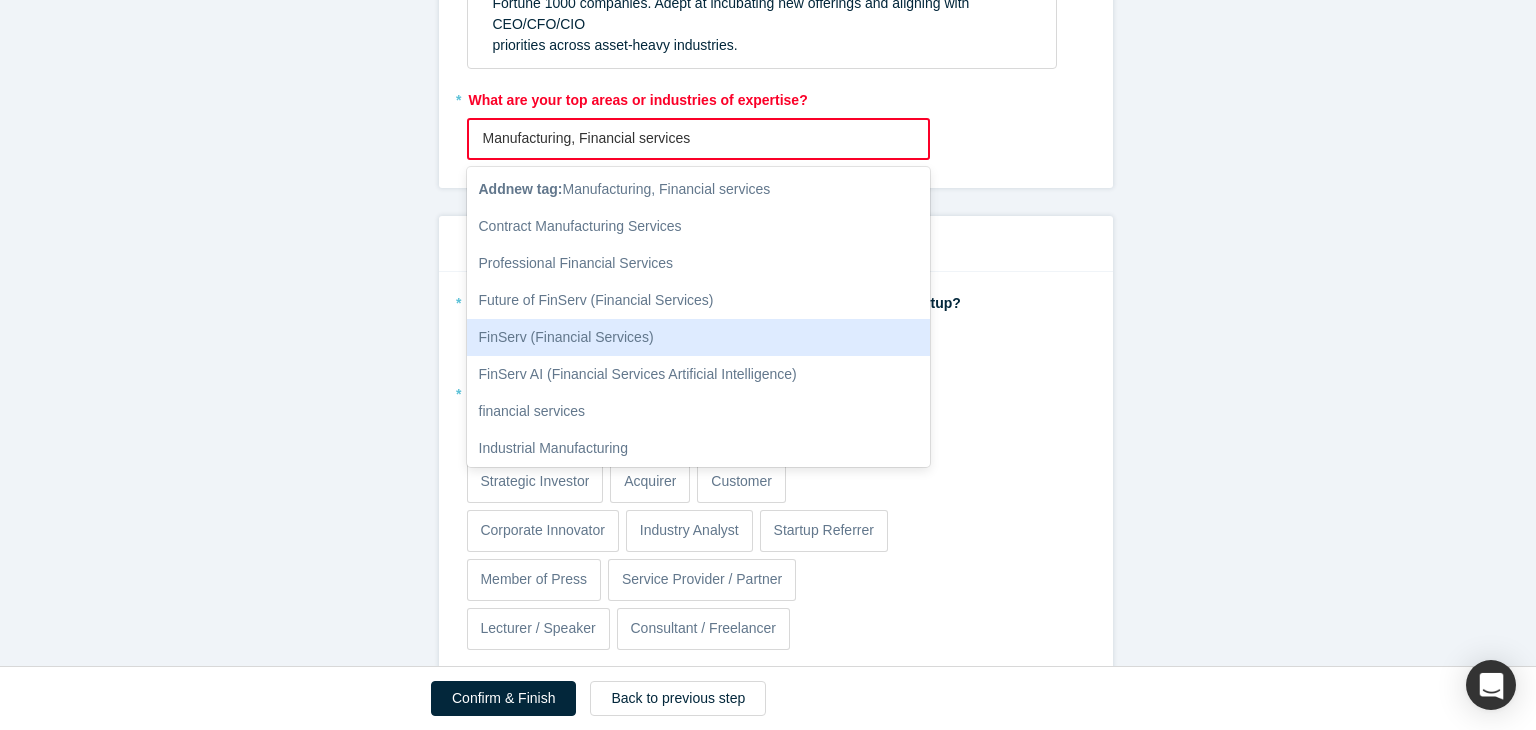 click on "FinServ (Financial Services)" at bounding box center (699, 337) 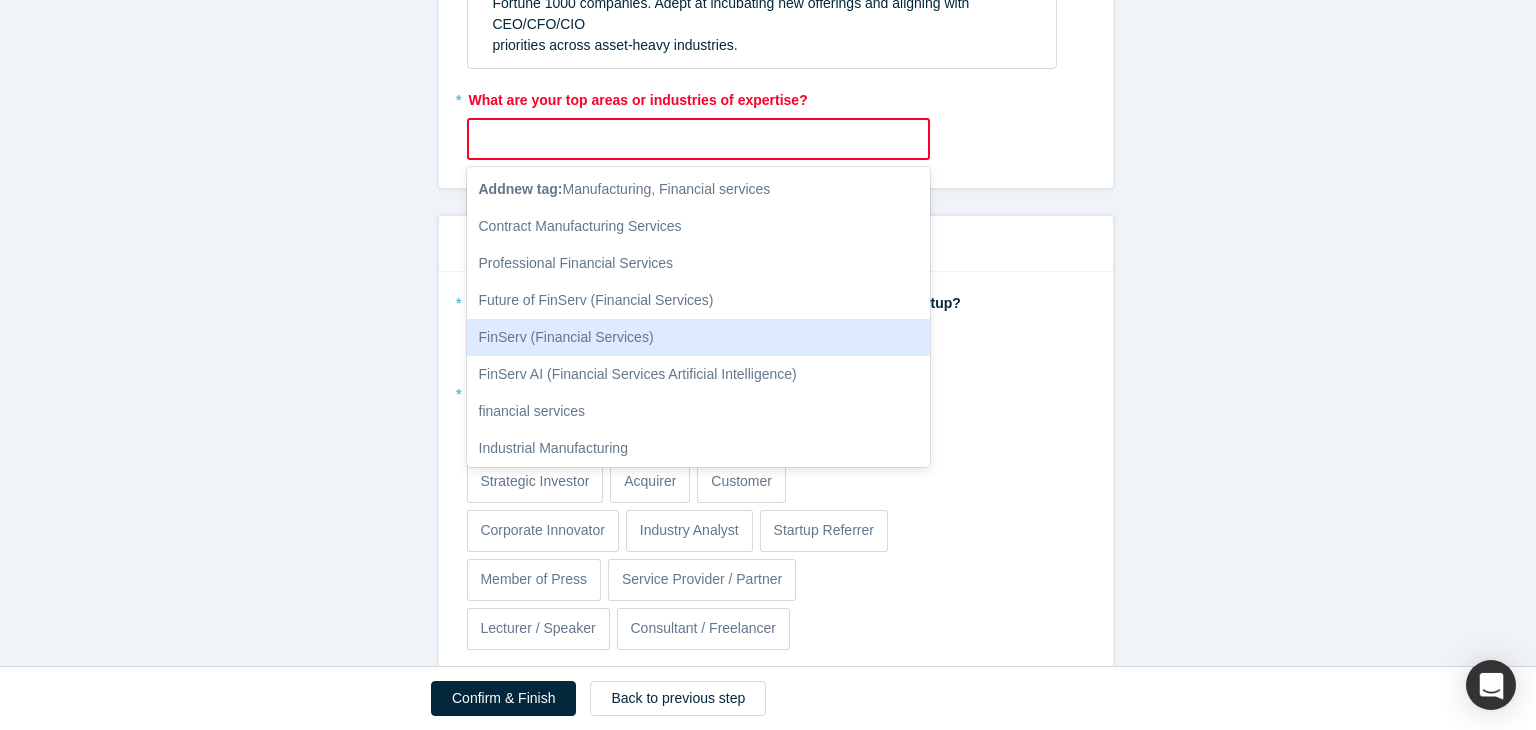 scroll, scrollTop: 1308, scrollLeft: 0, axis: vertical 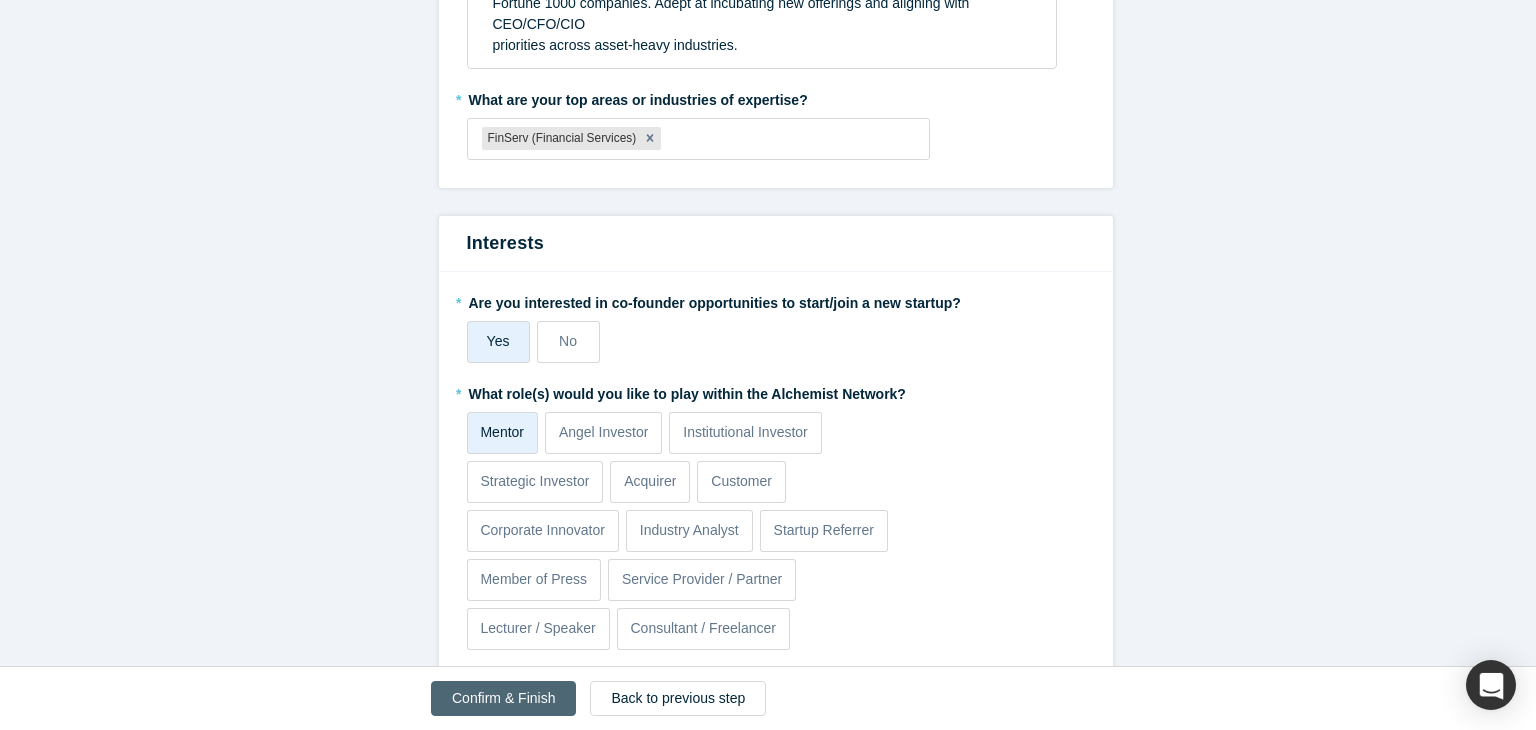 click on "Confirm & Finish" at bounding box center [503, 698] 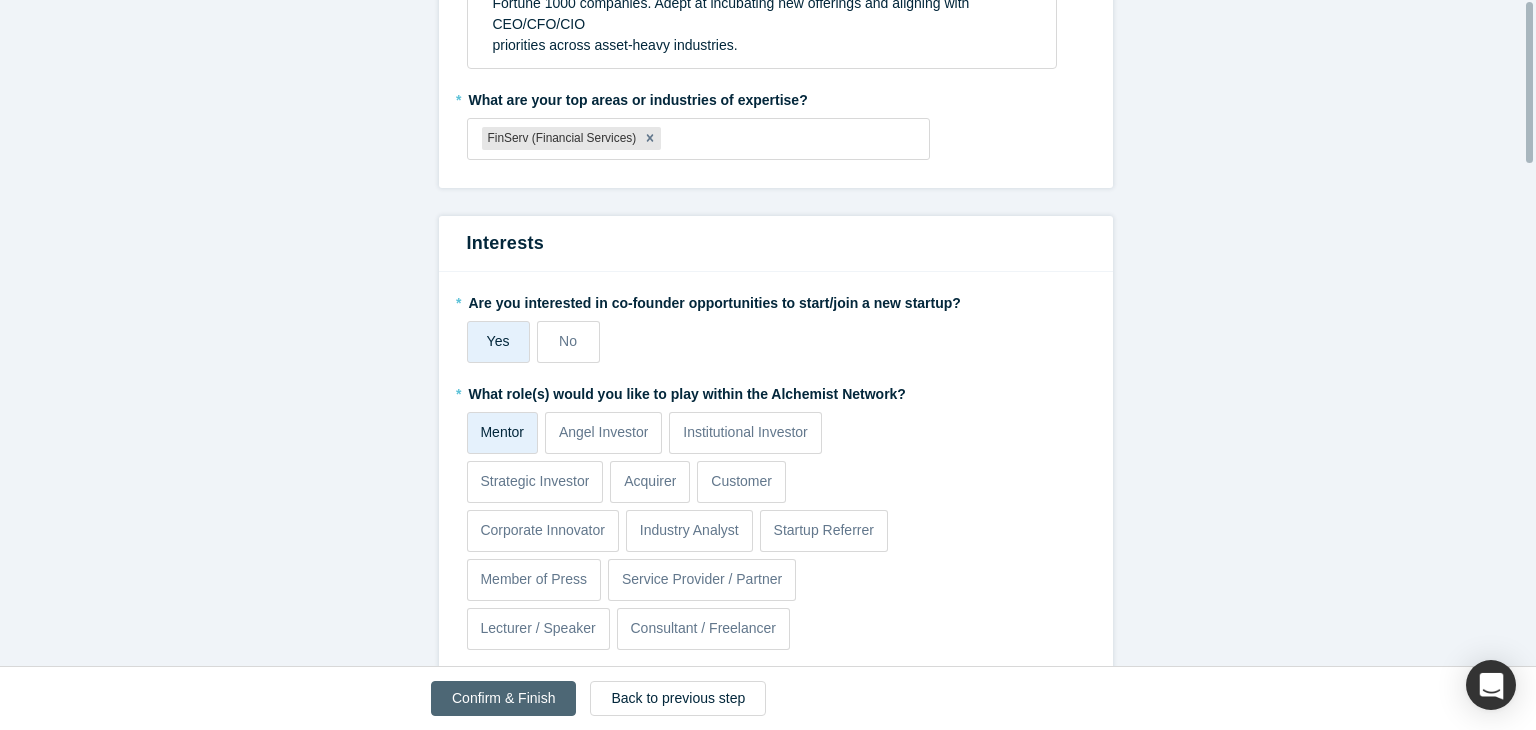 scroll, scrollTop: 0, scrollLeft: 0, axis: both 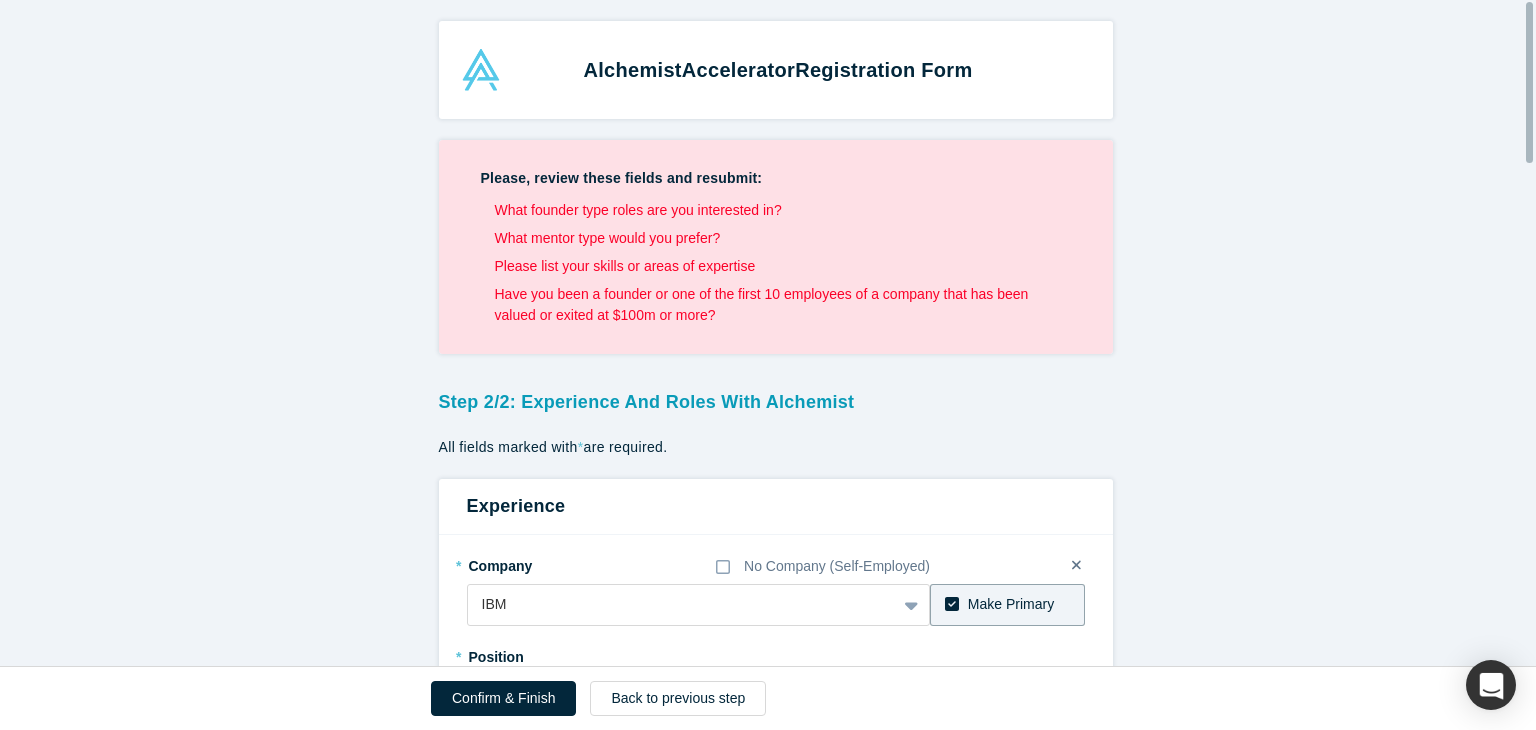click on "Step 2/2: Experience and Roles with Alchemist All fields marked with  *  are required. Experience   * Company No Company (Self-Employed) IBM
To pick up a draggable item, press the space bar.
While dragging, use the arrow keys to move the item.
Press space again to drop the item in its new position, or press escape to cancel.
Make Primary * Position Customer Sucess Manager * Start Start: [DATE] End Date End: Present Achievements Customer Success Manager AI/ML Ops | Client Engineering Lead ([DATE] [DATE])
- Led Generative AI and Digital Transformation opportunities with BNY and Global Payments,
generating $2M+ in pipeline.
- Developed and executed GTM with watsonx, CP4D, and robotic data discovery solutions (Manta,
DVM).
- Orchestrated cross-functional teams across Customer Success, Brand Sales, and Labs. another Experience Achievements   * What are your top 3-5 professional achievements? Proven 20+ year track record in building and scaling high-performance sales organizations for IoT, *" at bounding box center (775, 1548) 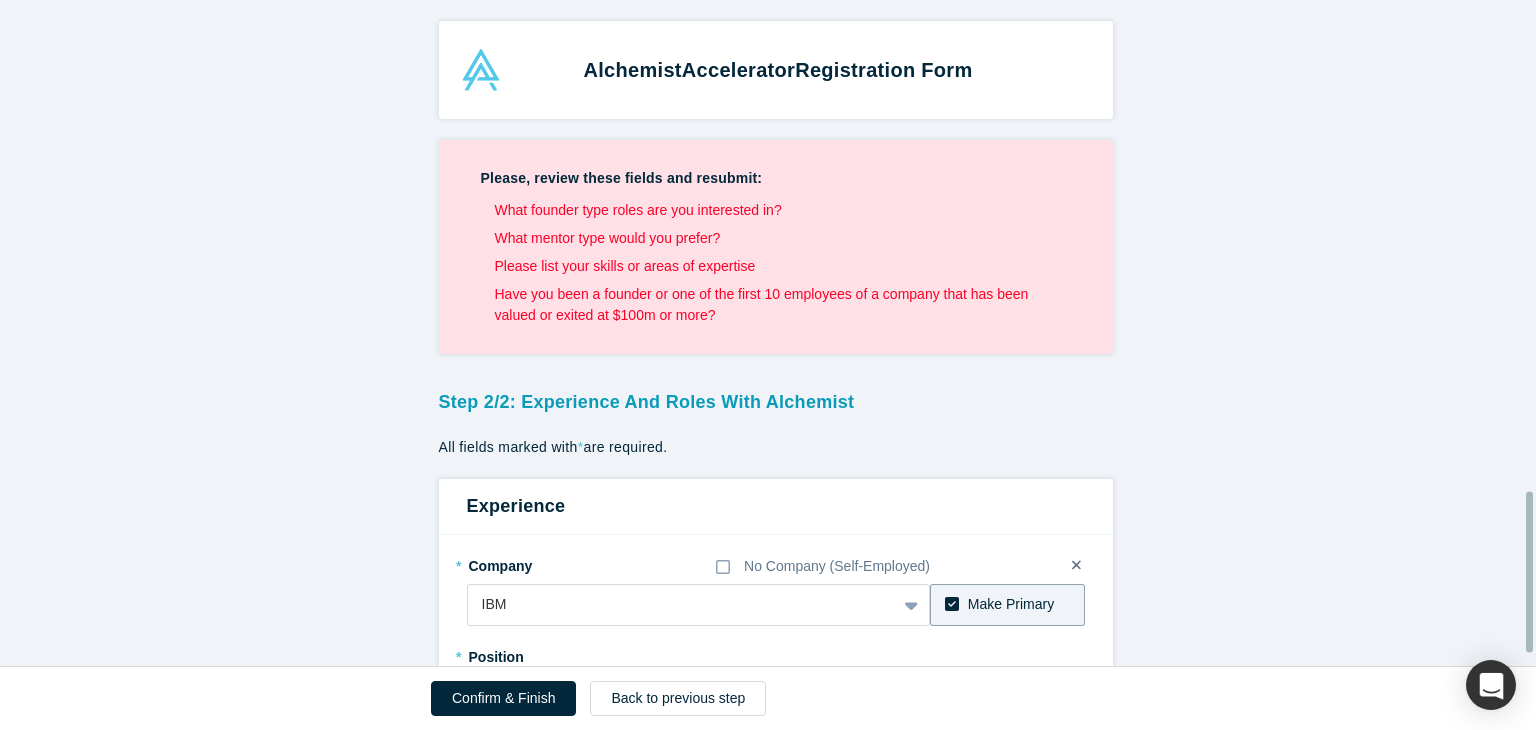 scroll, scrollTop: 2026, scrollLeft: 0, axis: vertical 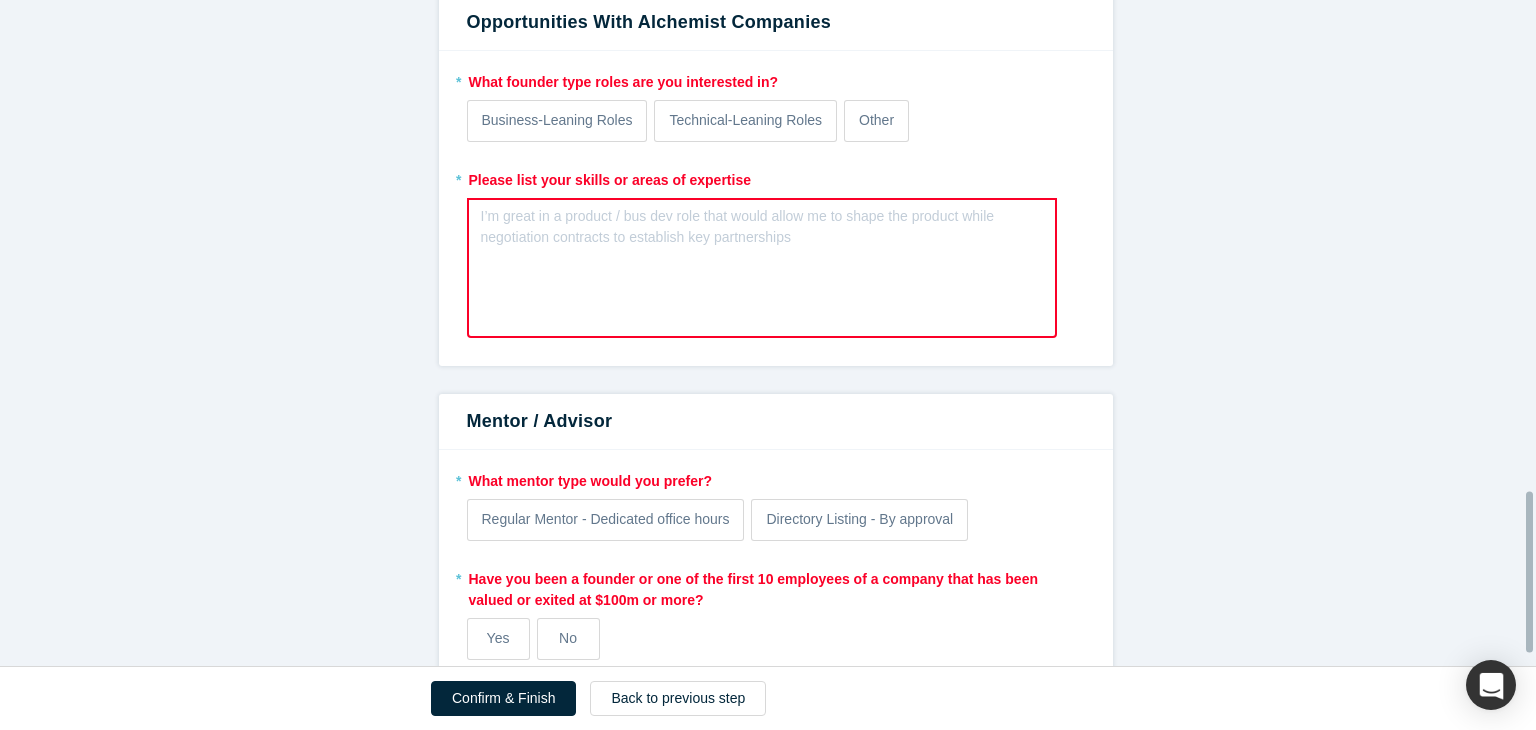 click at bounding box center [1531, 333] 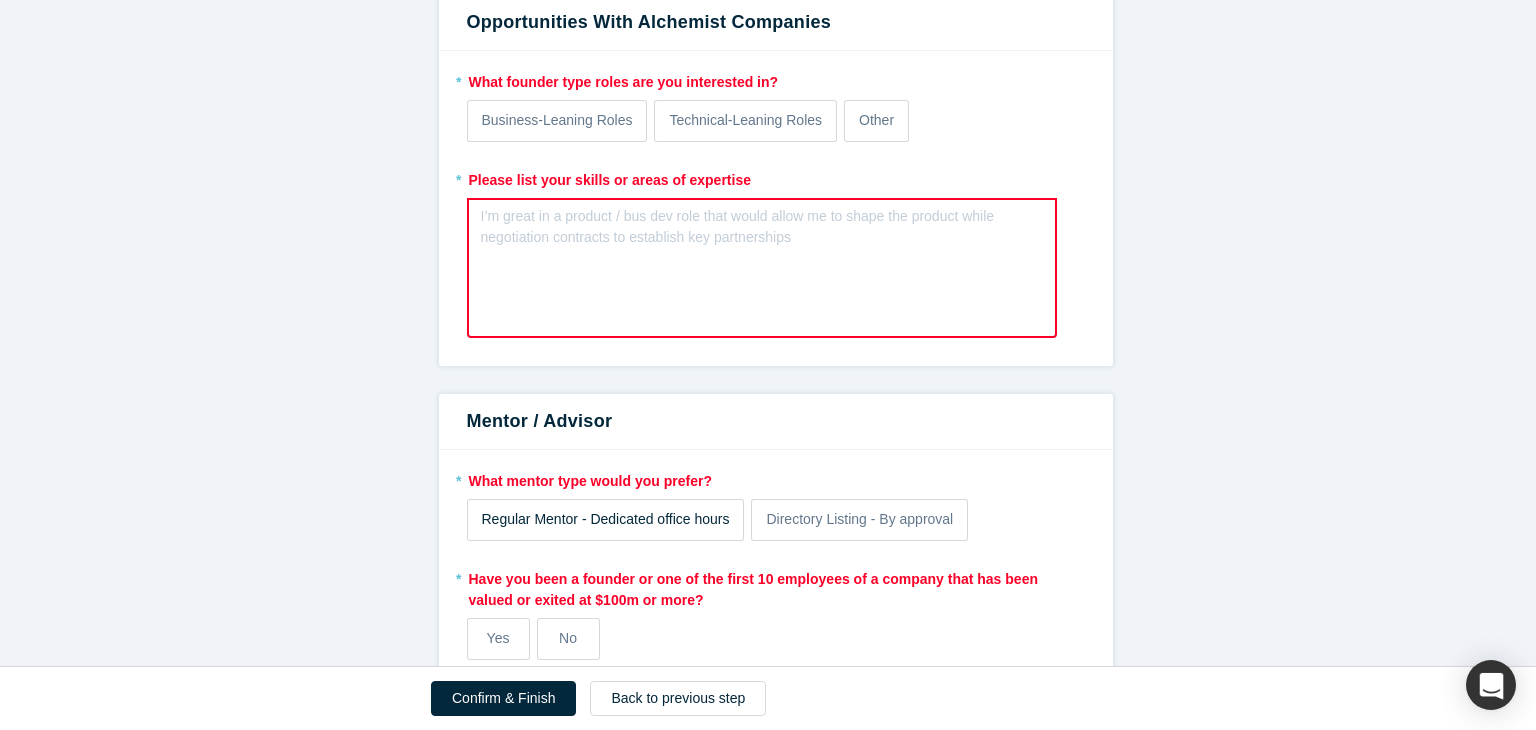 click on "Regular Mentor - Dedicated office hours" at bounding box center (606, 519) 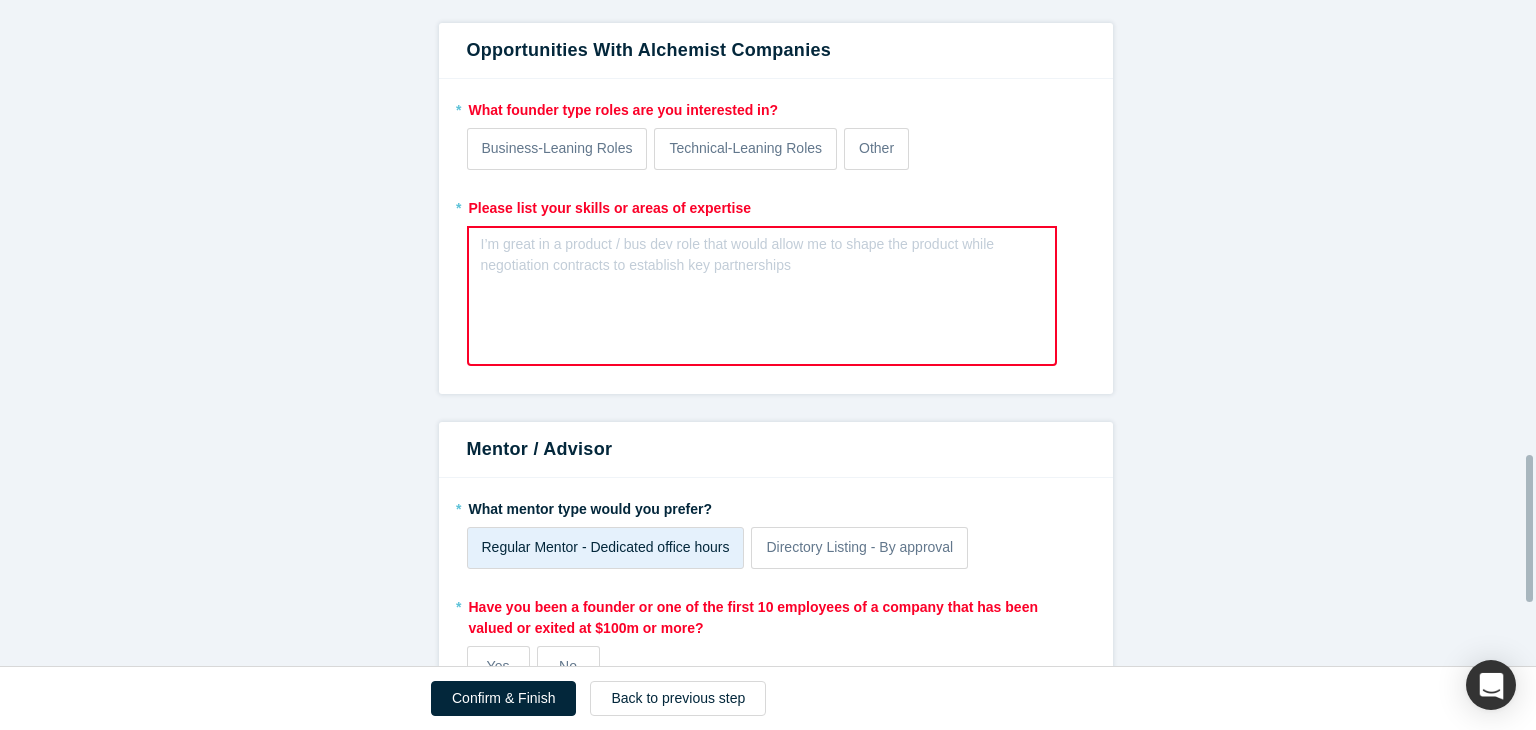 scroll, scrollTop: 2054, scrollLeft: 0, axis: vertical 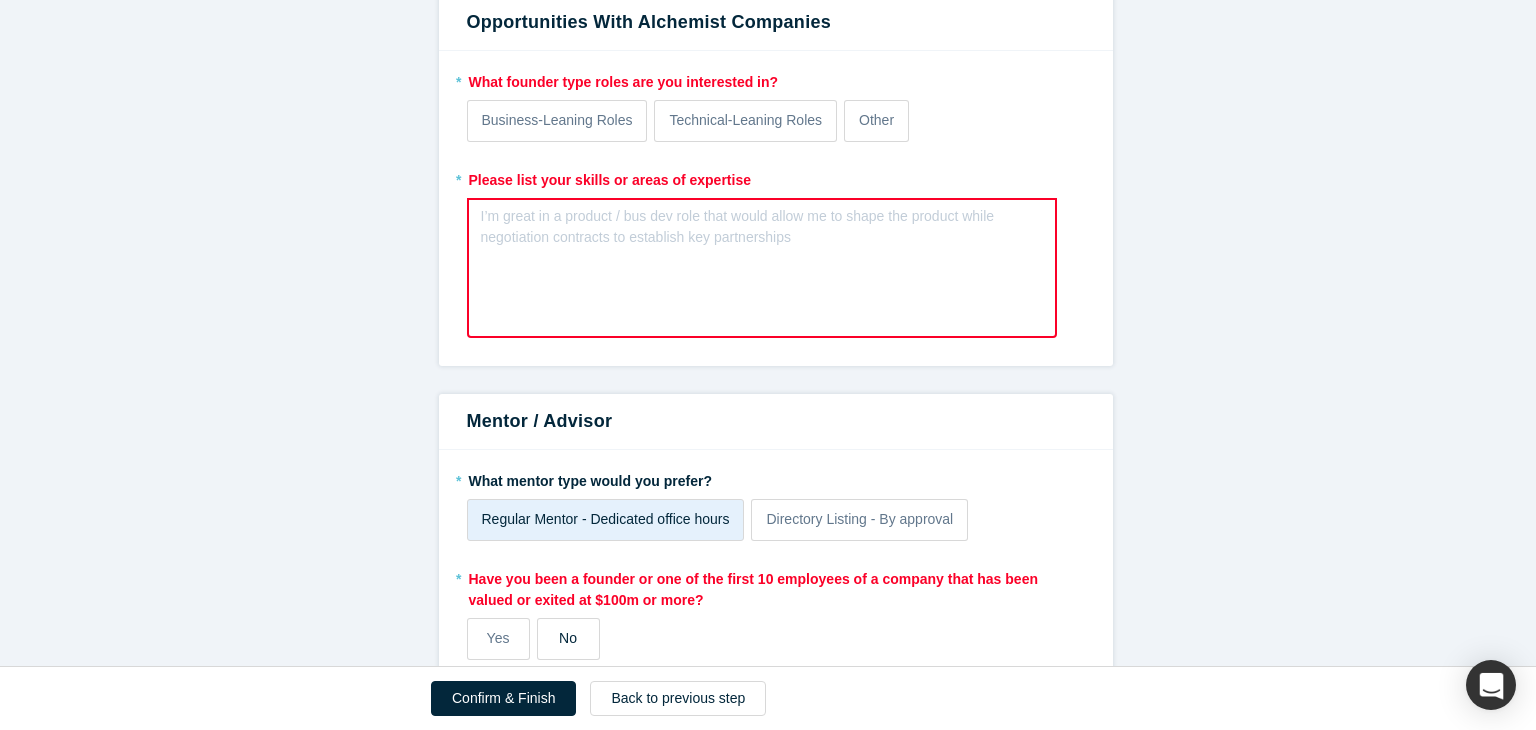 click on "No" at bounding box center (568, 638) 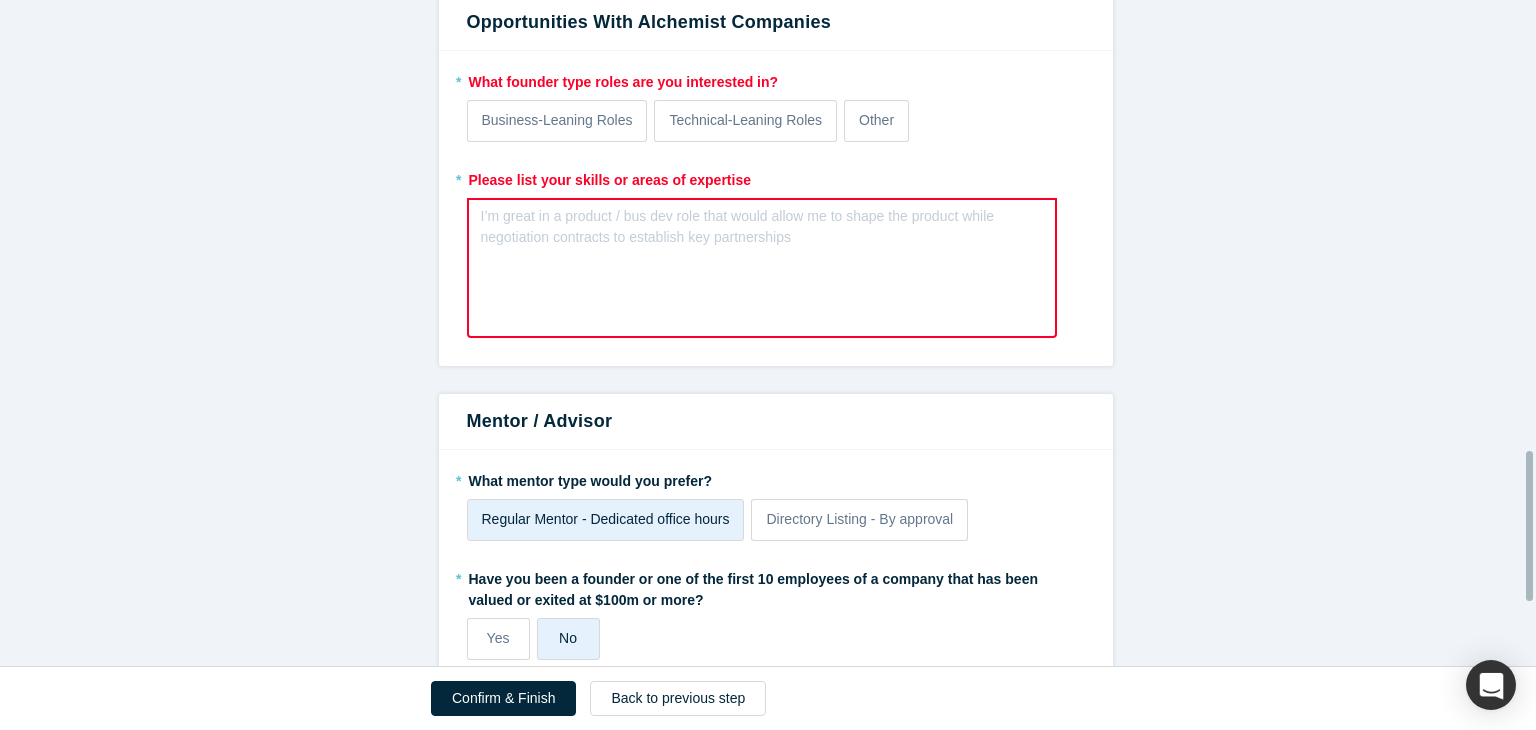 click at bounding box center [1531, 333] 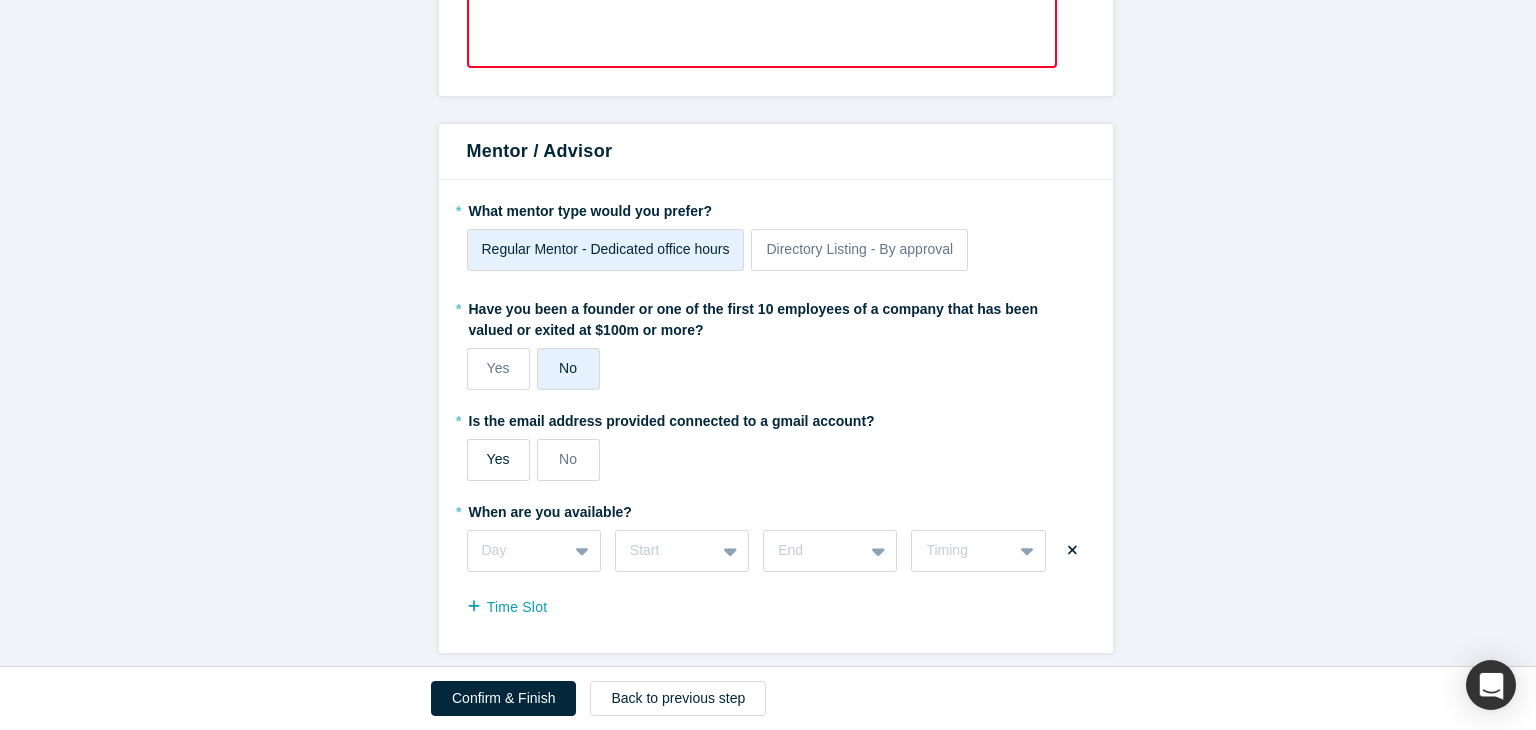 click on "Yes" at bounding box center [498, 460] 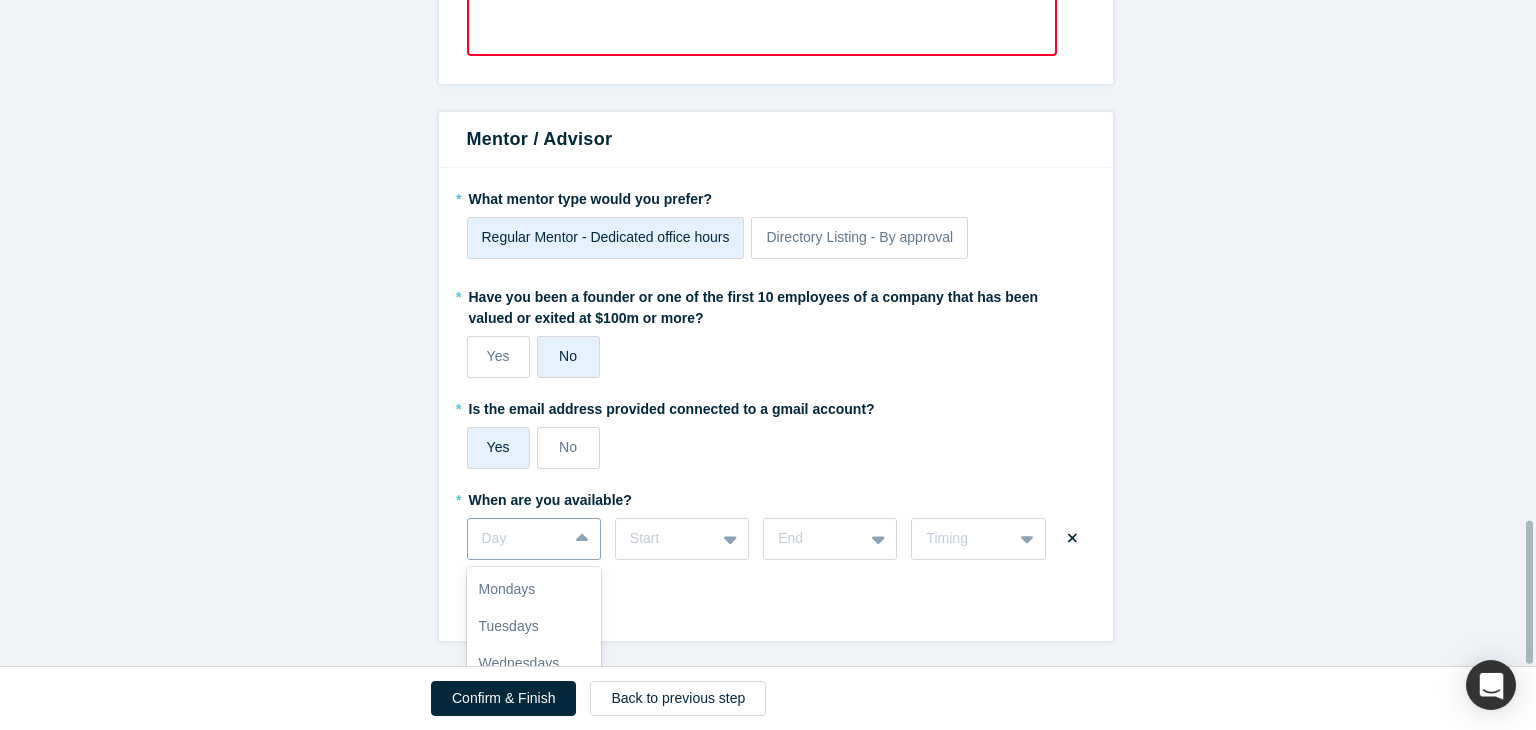 click on "7 results available. Use Up and Down to choose options, press Enter to select the currently focused option, press Escape to exit the menu, press Tab to select the option and exit the menu. Day Mondays Tuesdays Wednesdays Thursdays Fridays Saturdays Sundays" at bounding box center (534, 539) 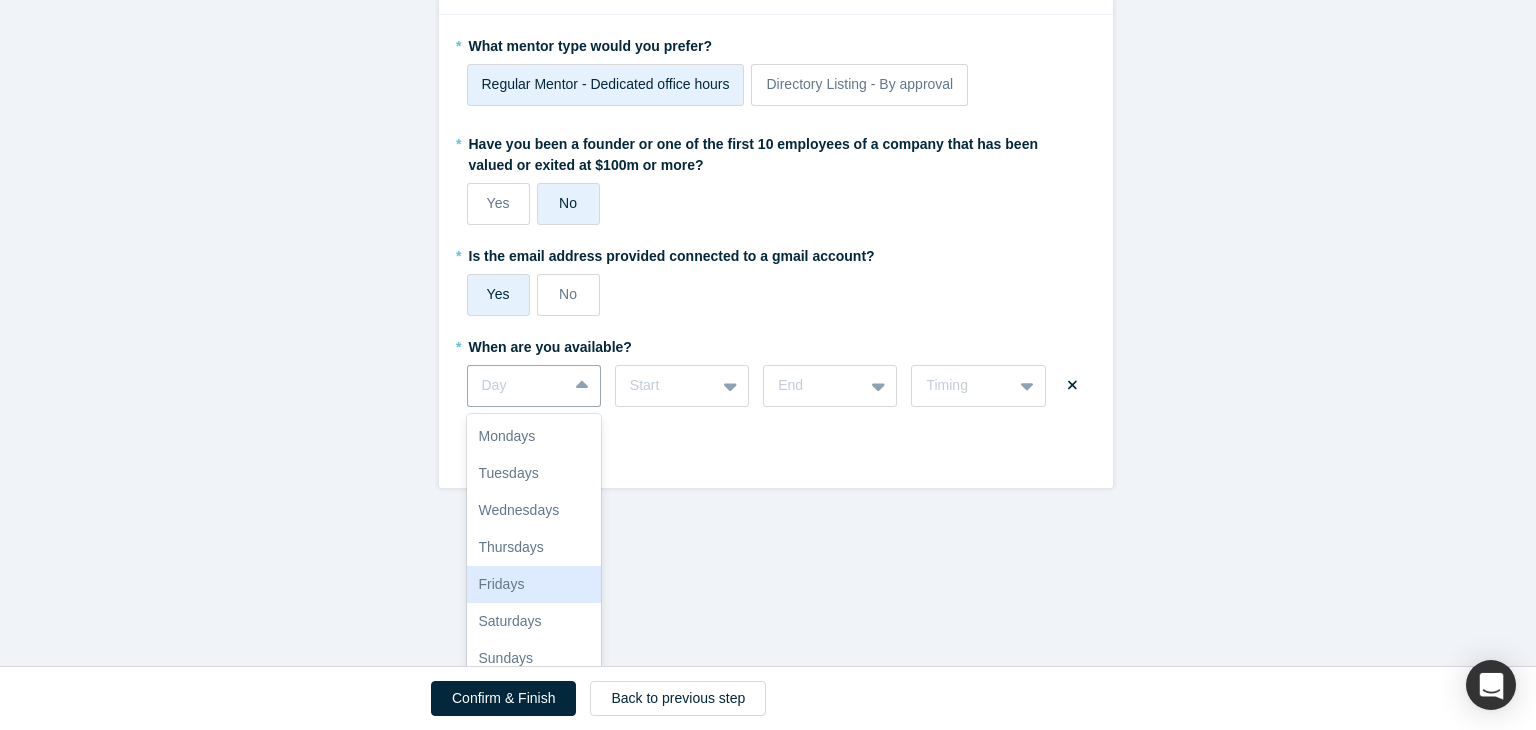 click on "Fridays" at bounding box center [534, 584] 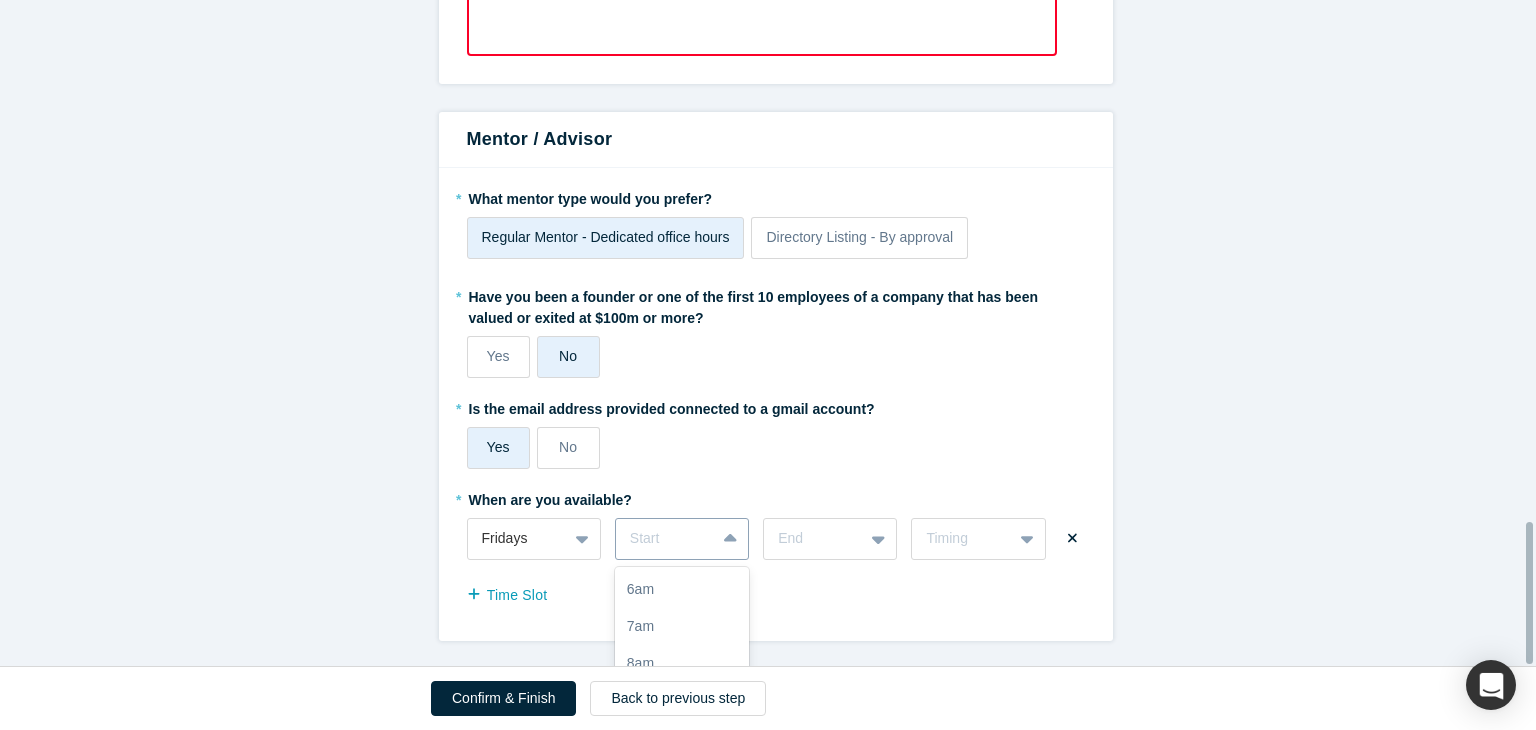 scroll, scrollTop: 2457, scrollLeft: 0, axis: vertical 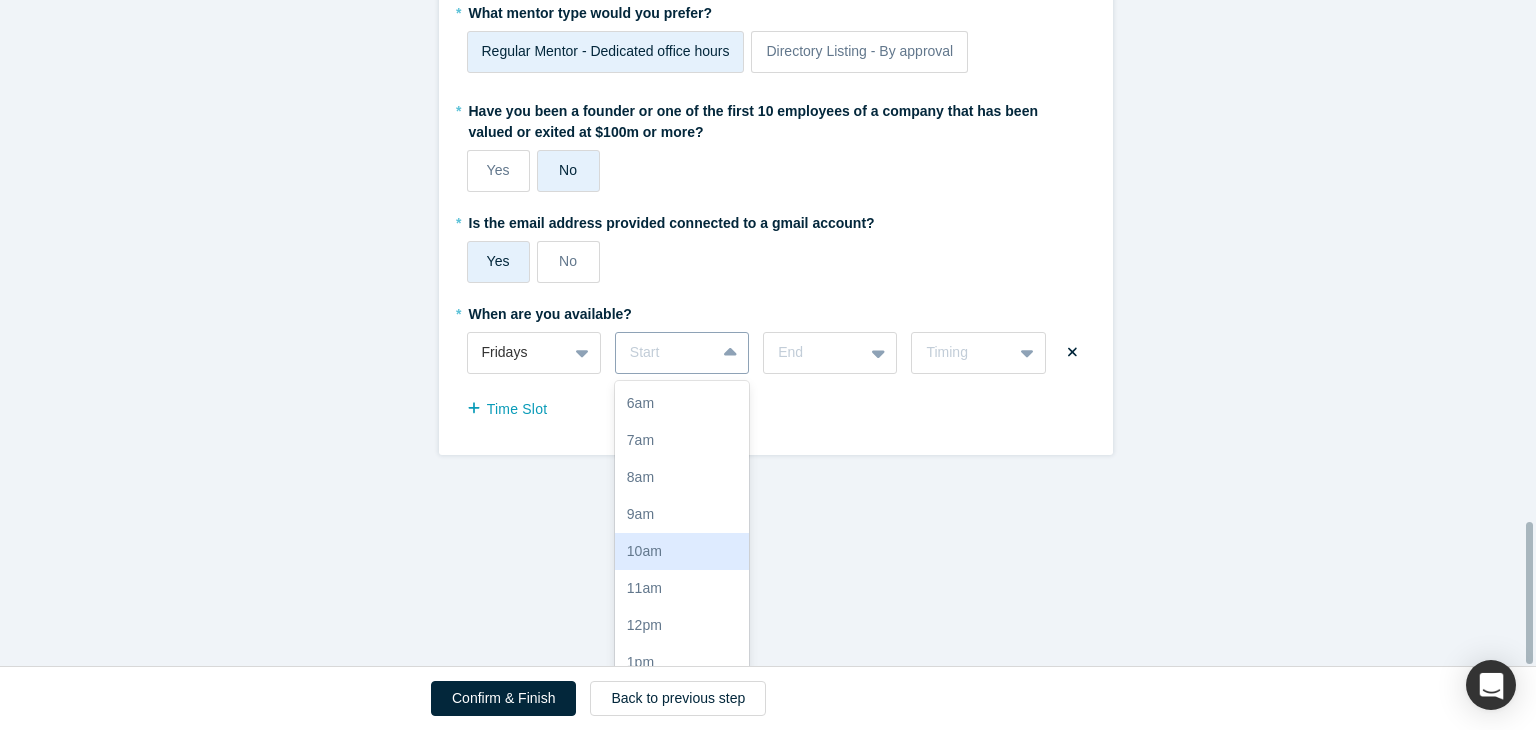 click on "17 results available. Use Up and Down to choose options, press Enter to select the currently focused option, press Escape to exit the menu, press Tab to select the option and exit the menu. Start 6am 7am 8am 9am 10am 11am 12pm 1pm 2pm 3pm 4pm 5pm 6pm 7pm 8pm 9pm 10pm" at bounding box center (682, 353) 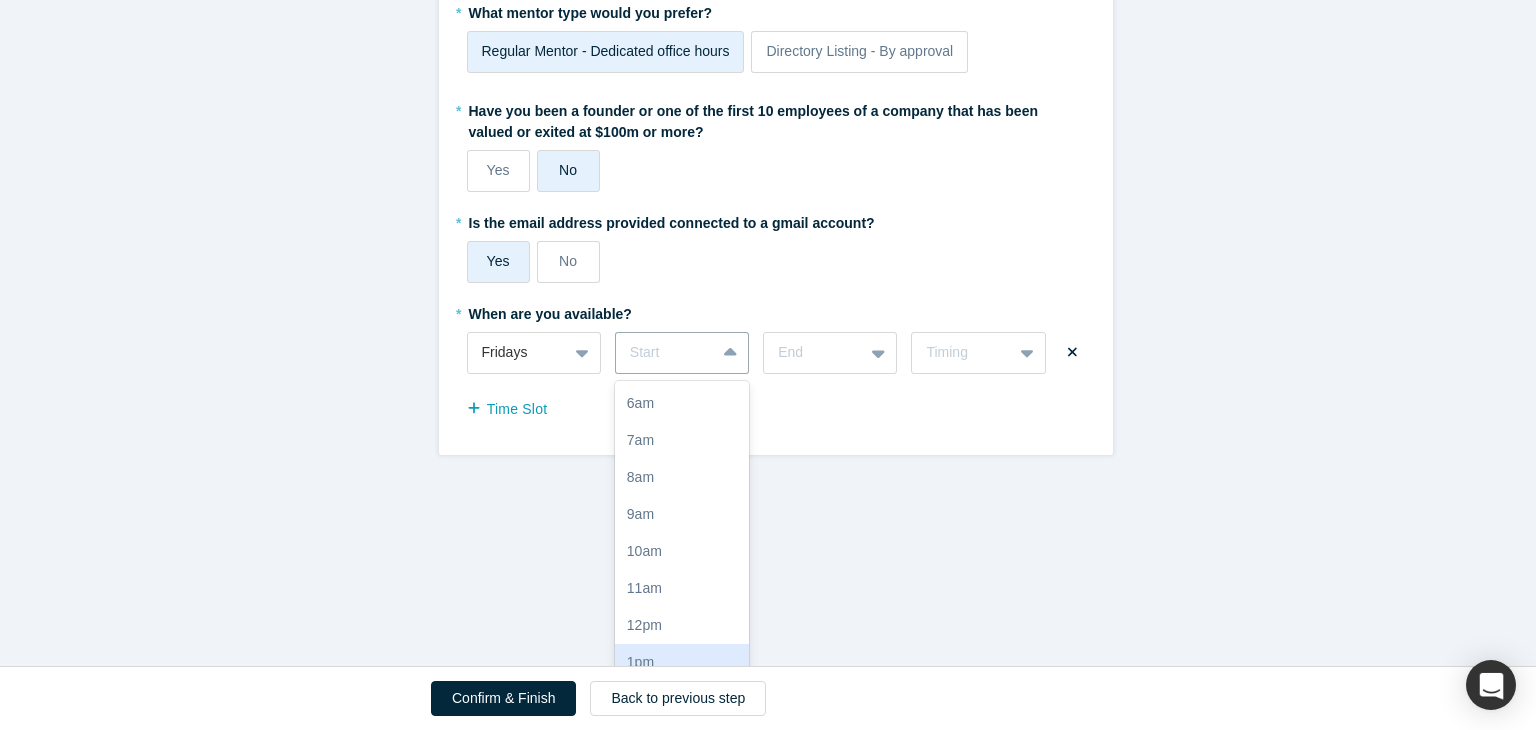 click on "1pm" at bounding box center [682, 662] 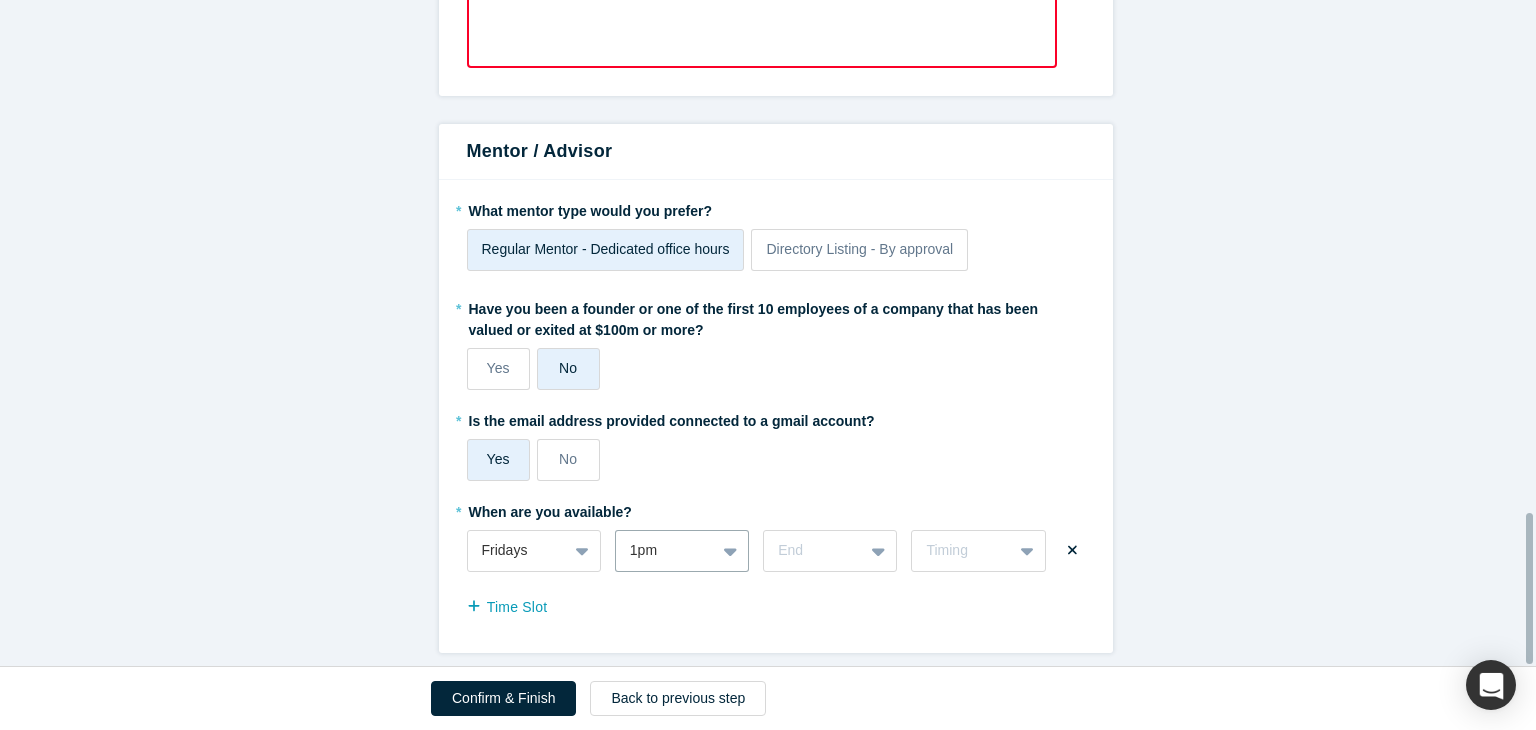 scroll, scrollTop: 2259, scrollLeft: 0, axis: vertical 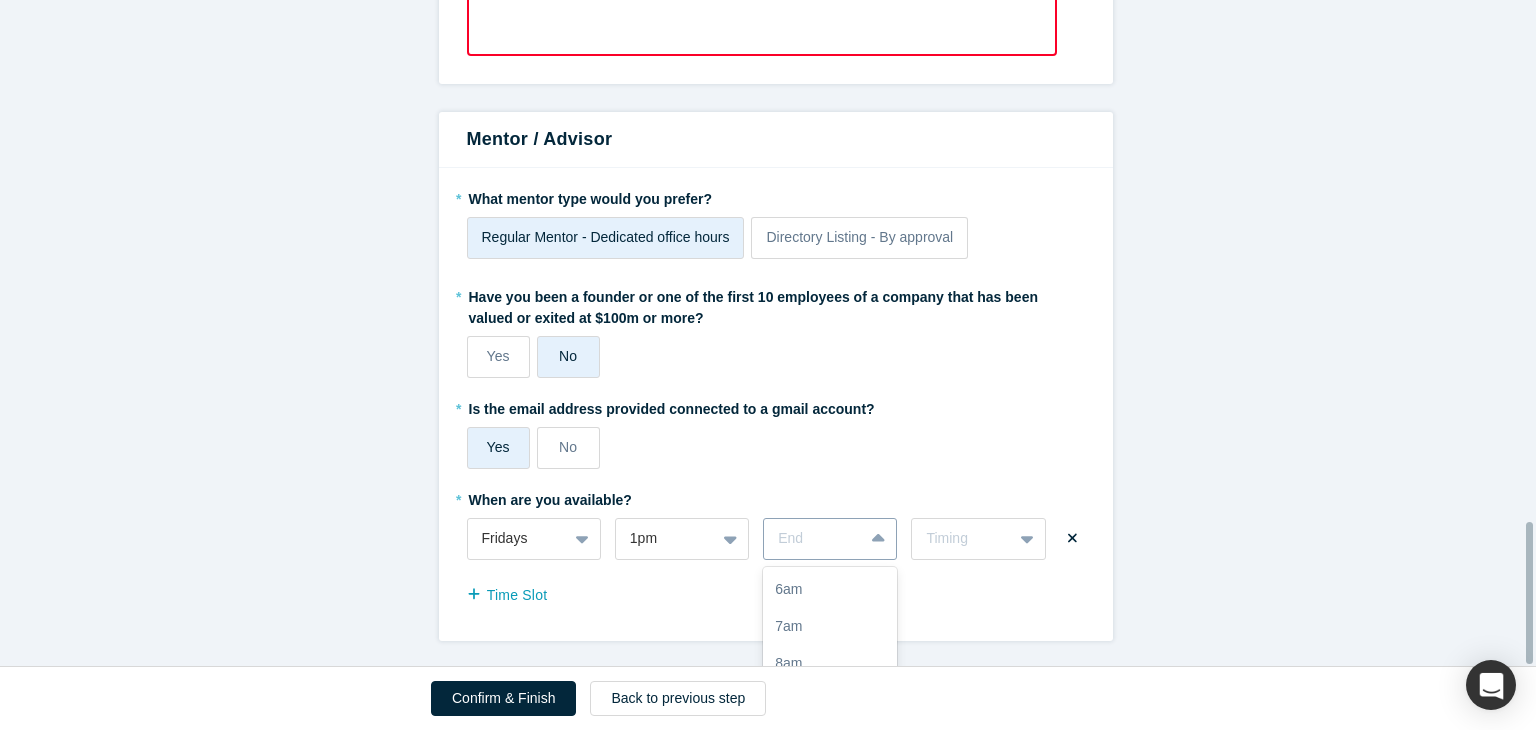 click on "17 results available. Use Up and Down to choose options, press Enter to select the currently focused option, press Escape to exit the menu, press Tab to select the option and exit the menu. End 6am 7am 8am 9am 10am 11am 12pm 1pm 2pm 3pm 4pm 5pm 6pm 7pm 8pm 9pm 10pm" at bounding box center (830, 539) 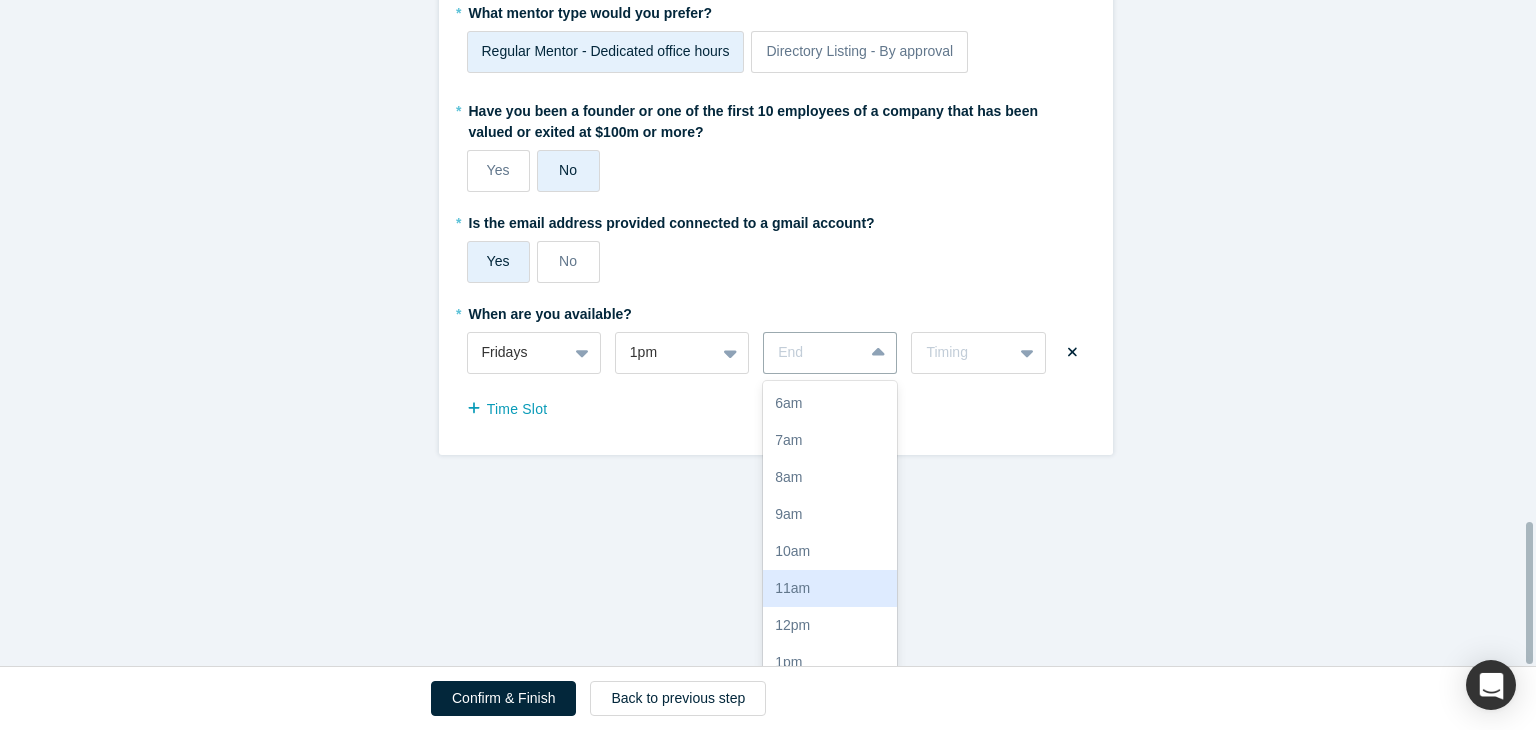 scroll, scrollTop: 262, scrollLeft: 0, axis: vertical 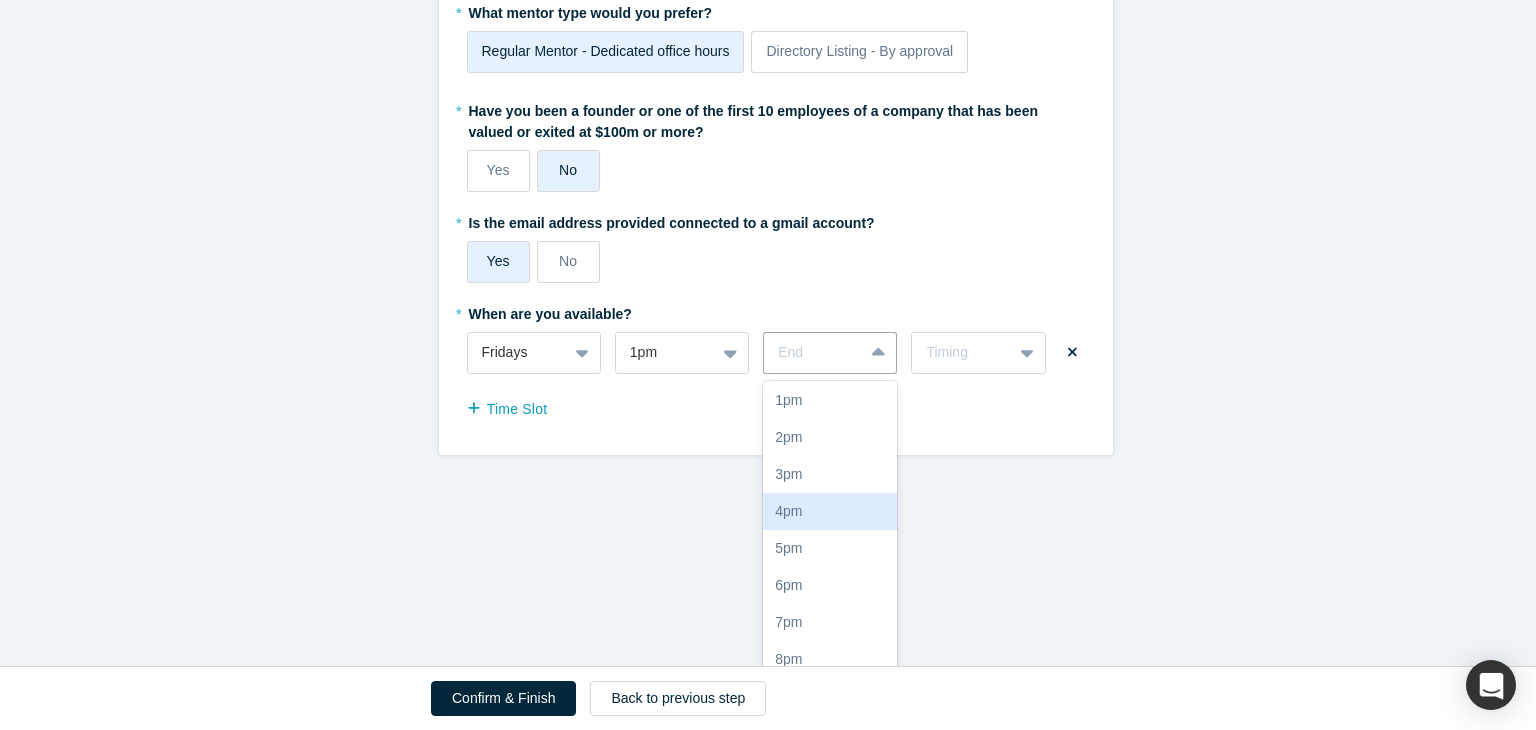 click on "4pm" at bounding box center (830, 511) 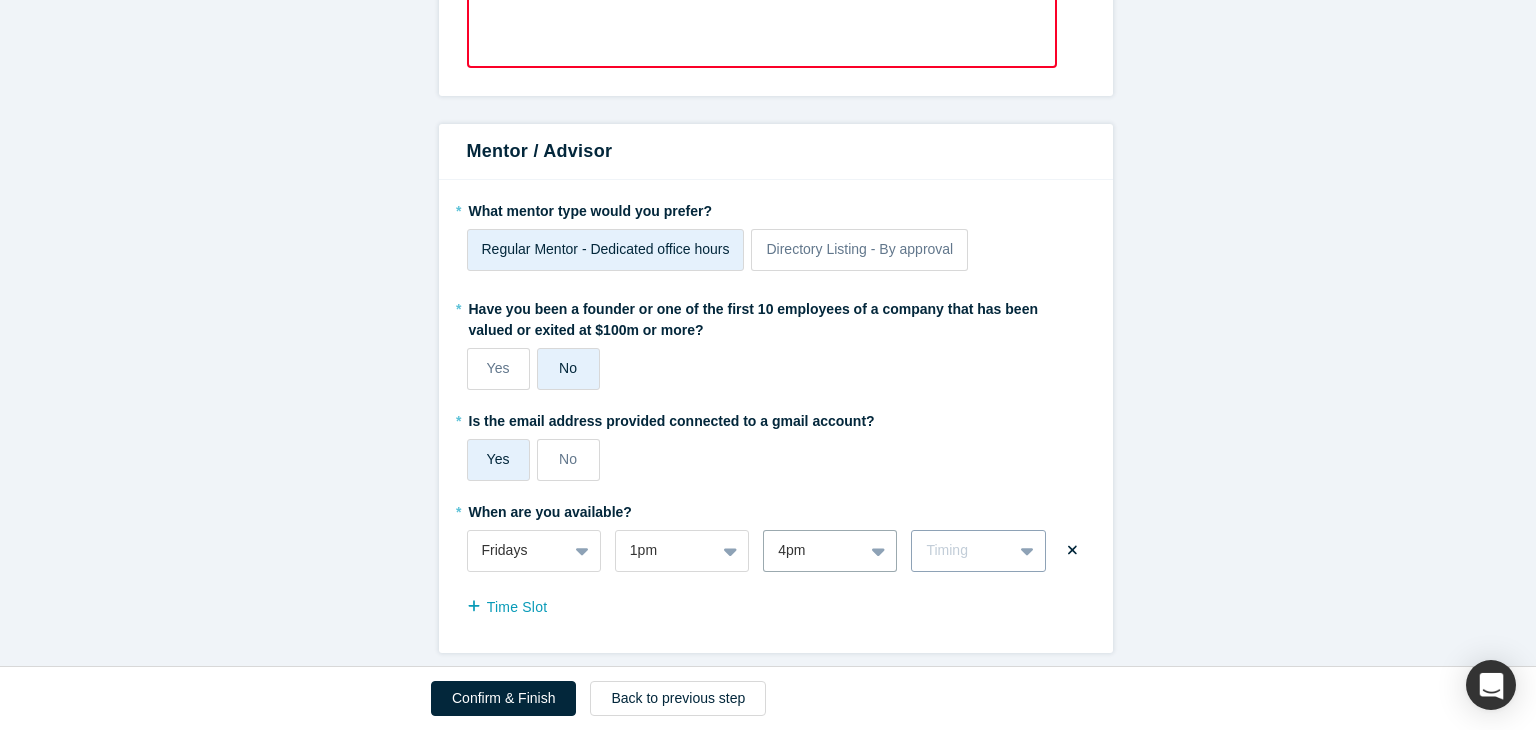 click at bounding box center [1029, 551] 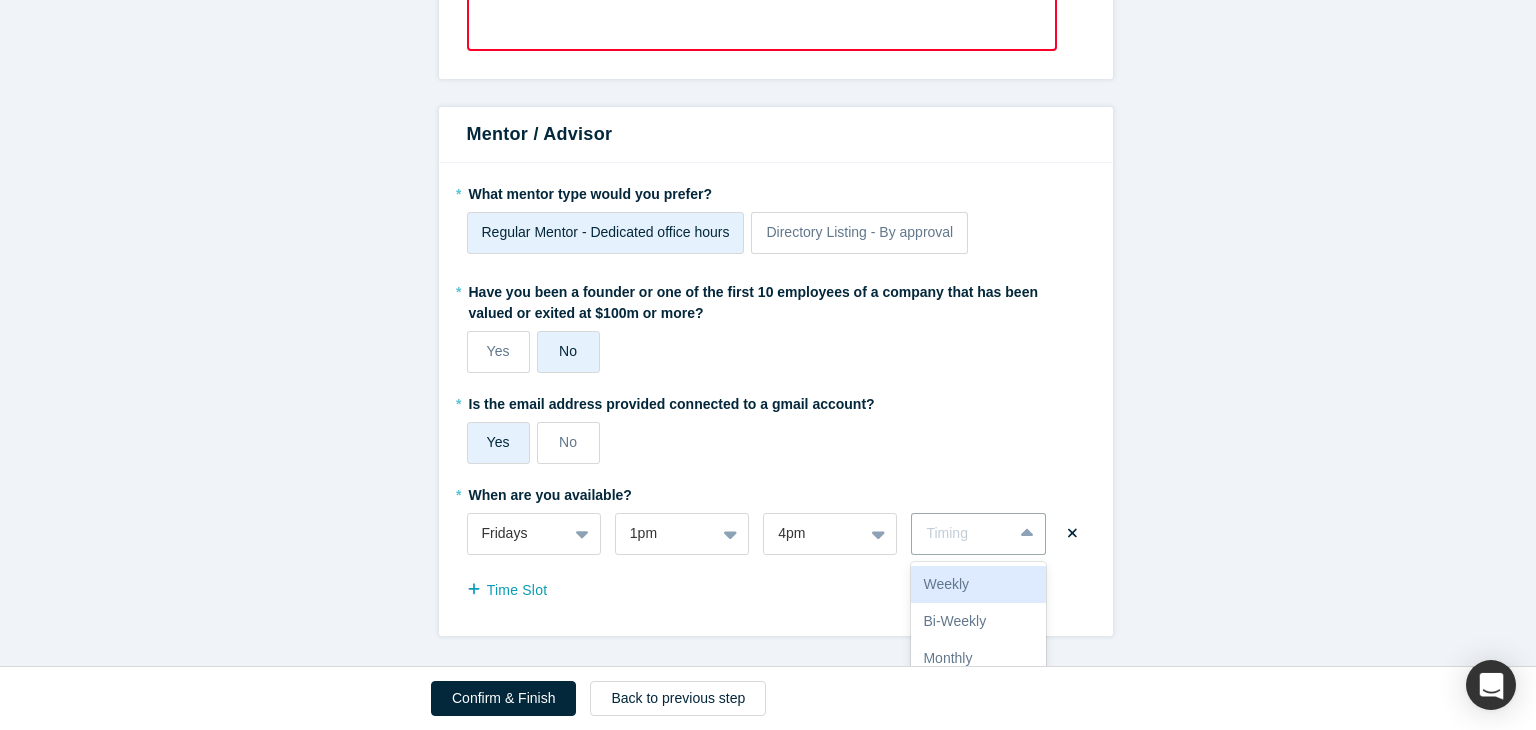 click on "Weekly" at bounding box center (978, 584) 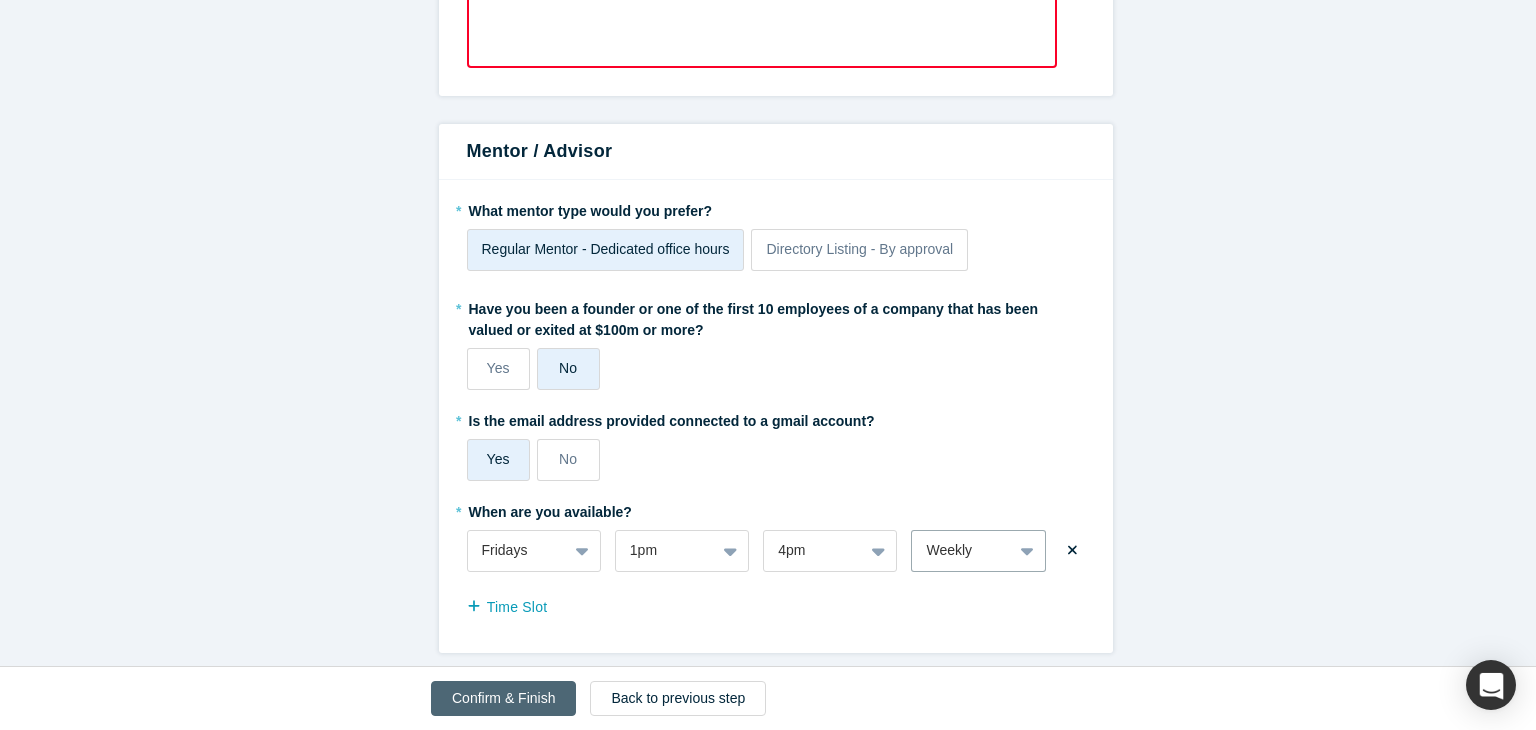 click on "Confirm & Finish" at bounding box center [503, 698] 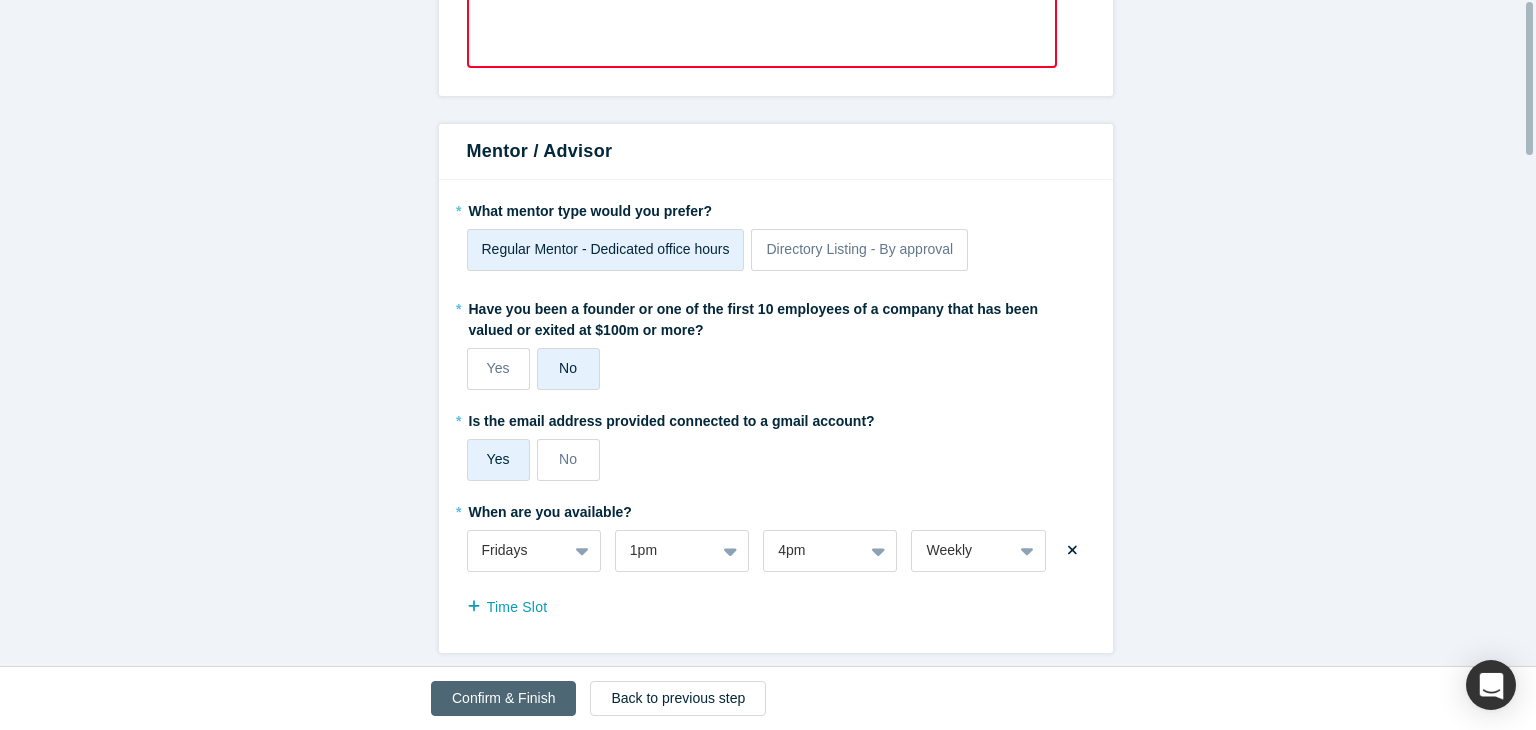 scroll, scrollTop: 0, scrollLeft: 0, axis: both 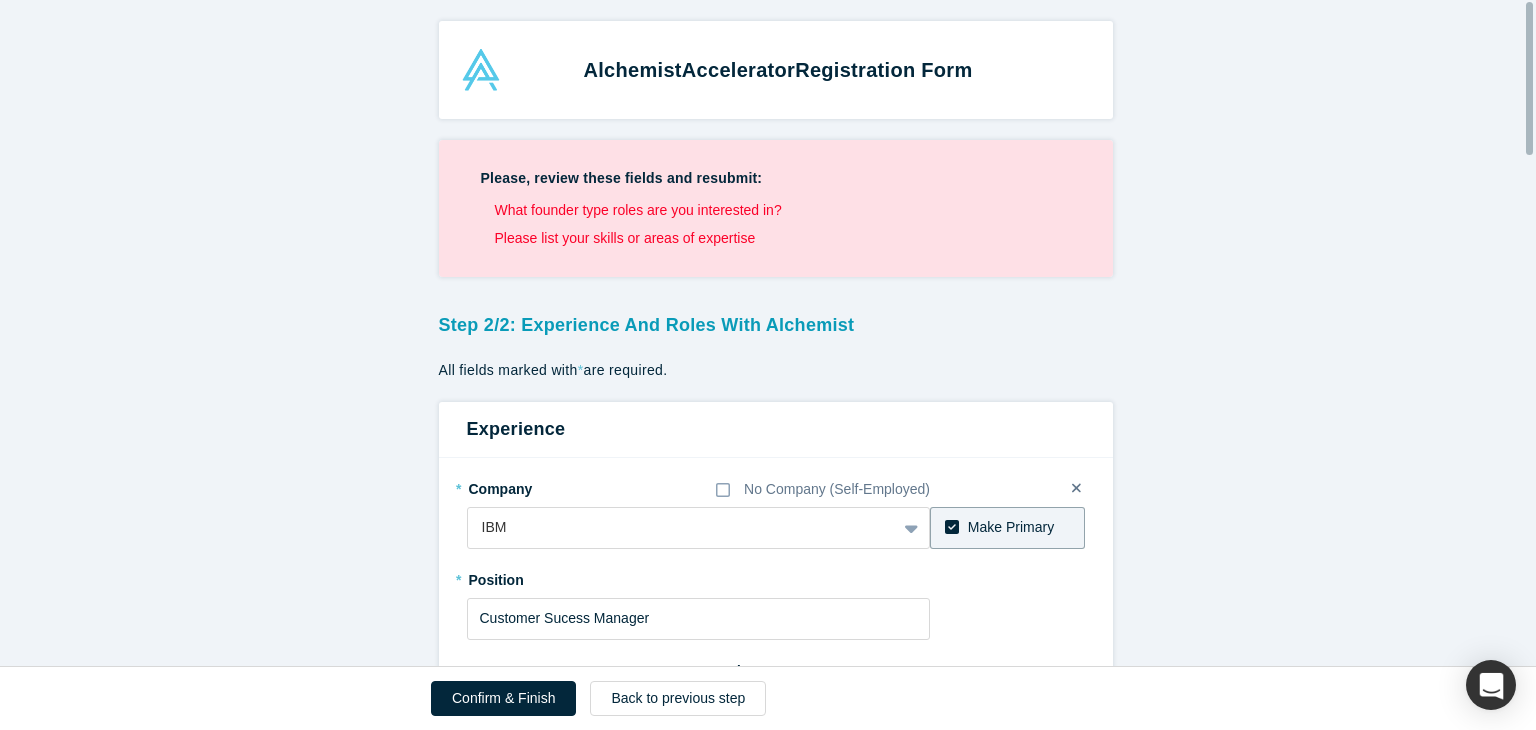 click at bounding box center [1531, 333] 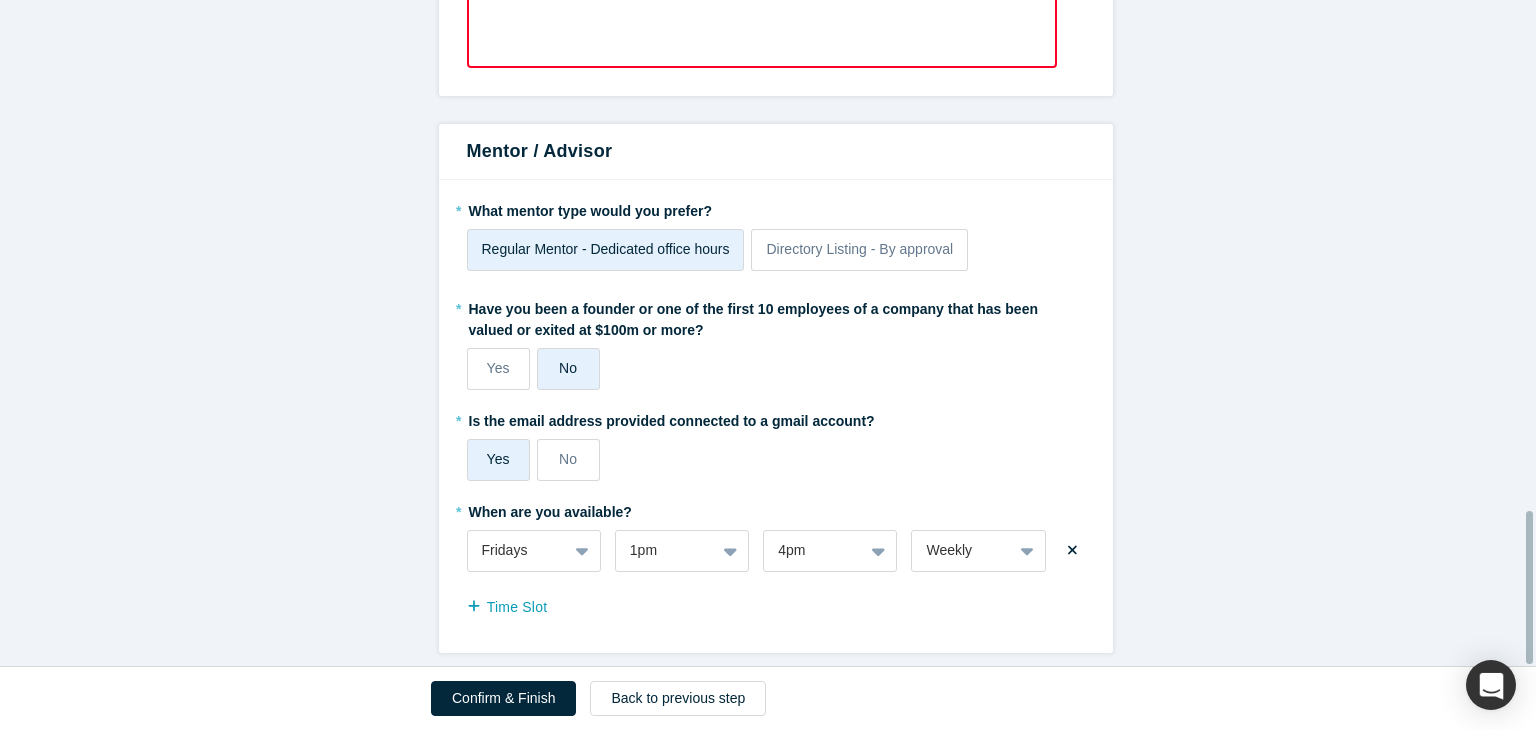 click at bounding box center (1529, 587) 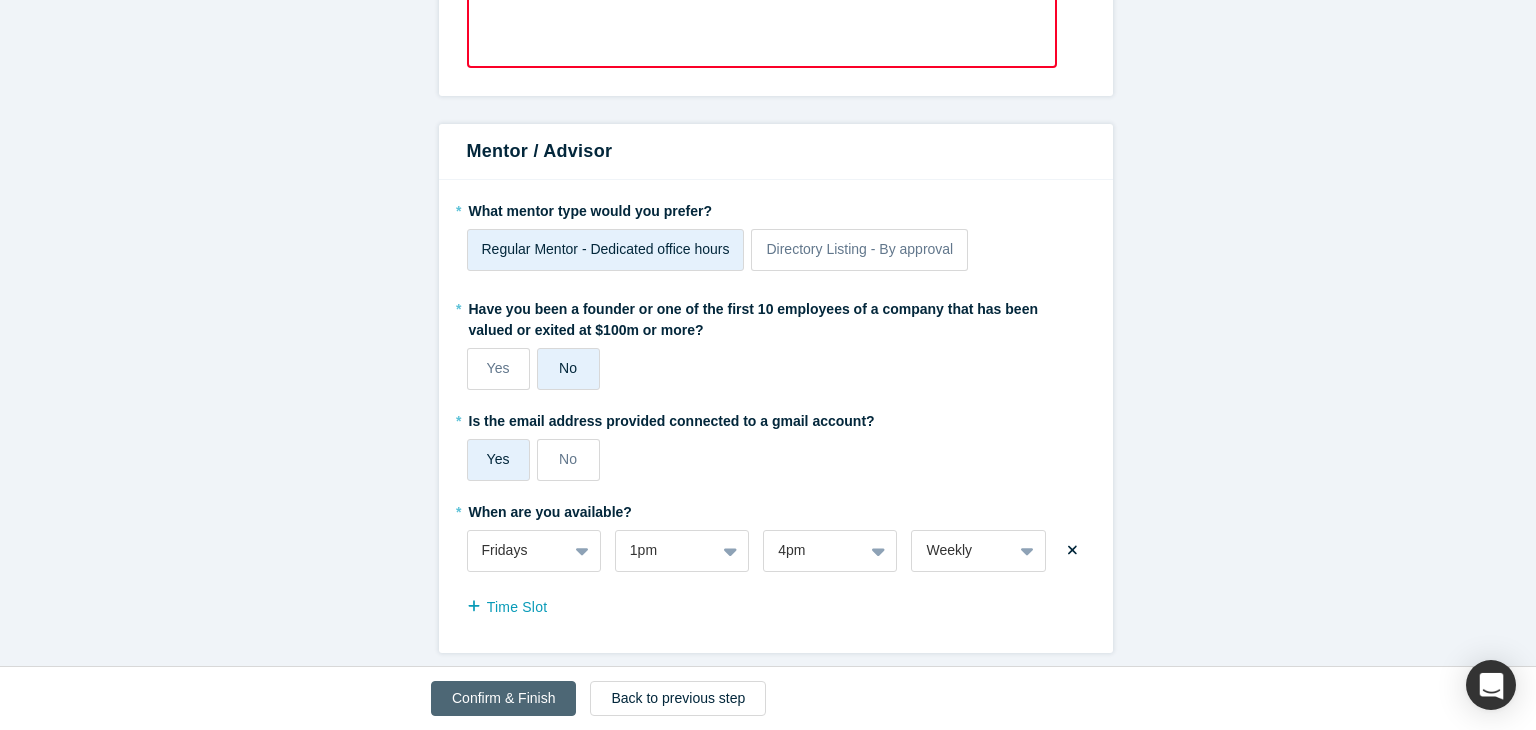 click on "Confirm & Finish" at bounding box center [503, 698] 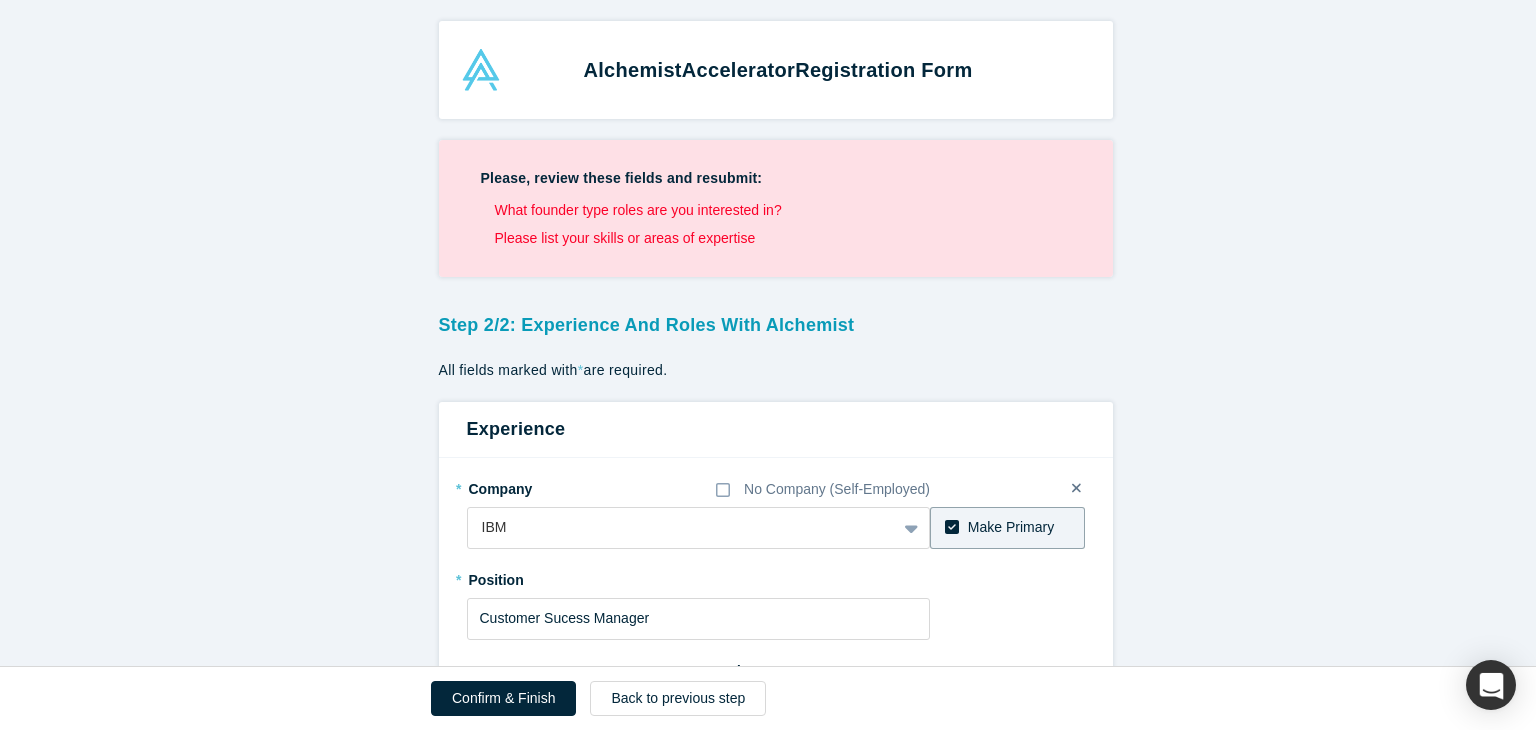 click on "Step 2/2: Experience and Roles with Alchemist All fields marked with  *  are required. Experience   * Company No Company (Self-Employed) IBM
To pick up a draggable item, press the space bar.
While dragging, use the arrow keys to move the item.
Press space again to drop the item in its new position, or press escape to cancel.
Make Primary * Position Customer Sucess Manager * Start Start: [DATE] End Date End: Present Achievements Customer Success Manager AI/ML Ops | Client Engineering Lead ([DATE] [DATE])
- Led Generative AI and Digital Transformation opportunities with BNY and Global Payments,
generating $2M+ in pipeline.
- Developed and executed GTM with watsonx, CP4D, and robotic data discovery solutions (Manta,
DVM).
- Orchestrated cross-functional teams across Customer Success, Brand Sales, and Labs. another Experience Achievements   * What are your top 3-5 professional achievements? Proven 20+ year track record in building and scaling high-performance sales organizations for IoT, *" at bounding box center (775, 1588) 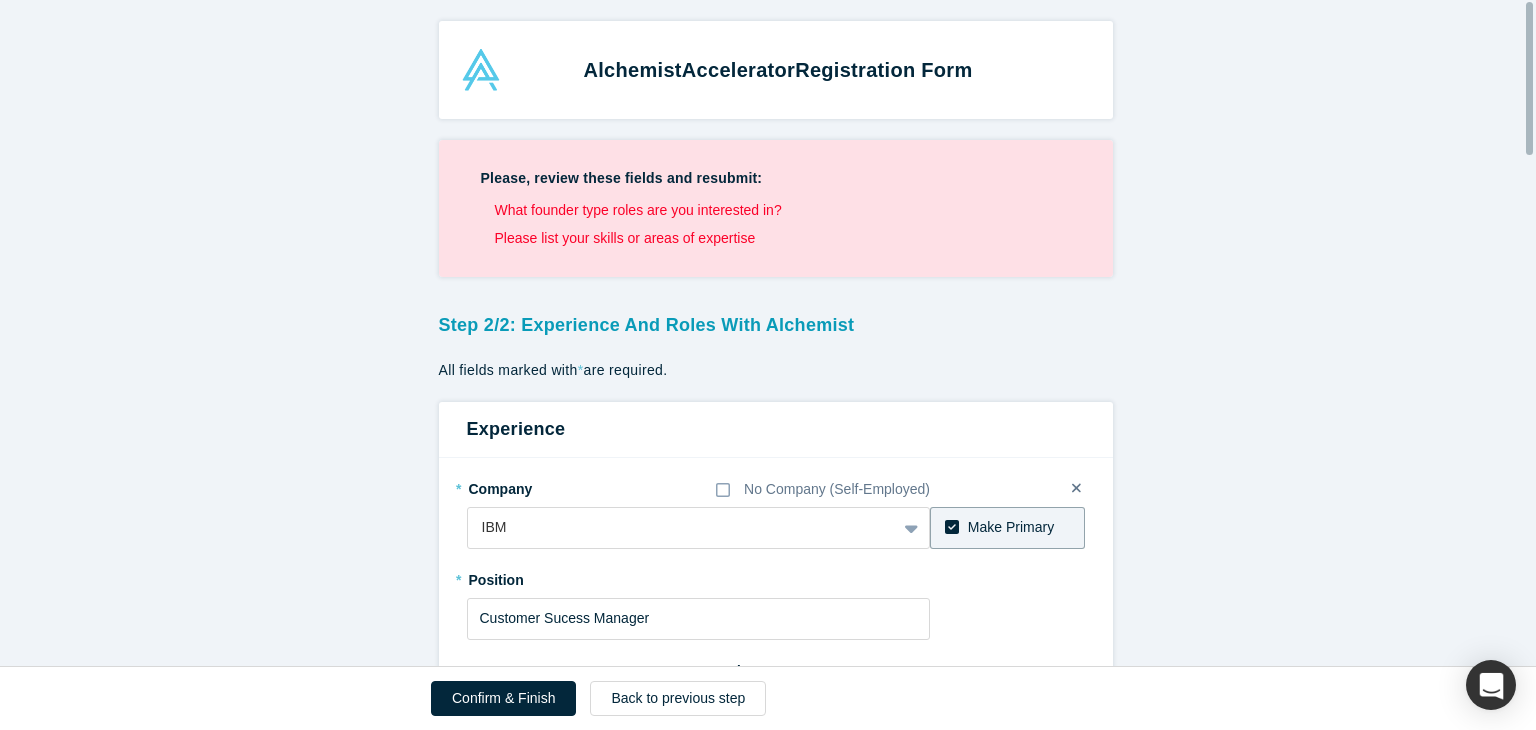 scroll, scrollTop: 1887, scrollLeft: 0, axis: vertical 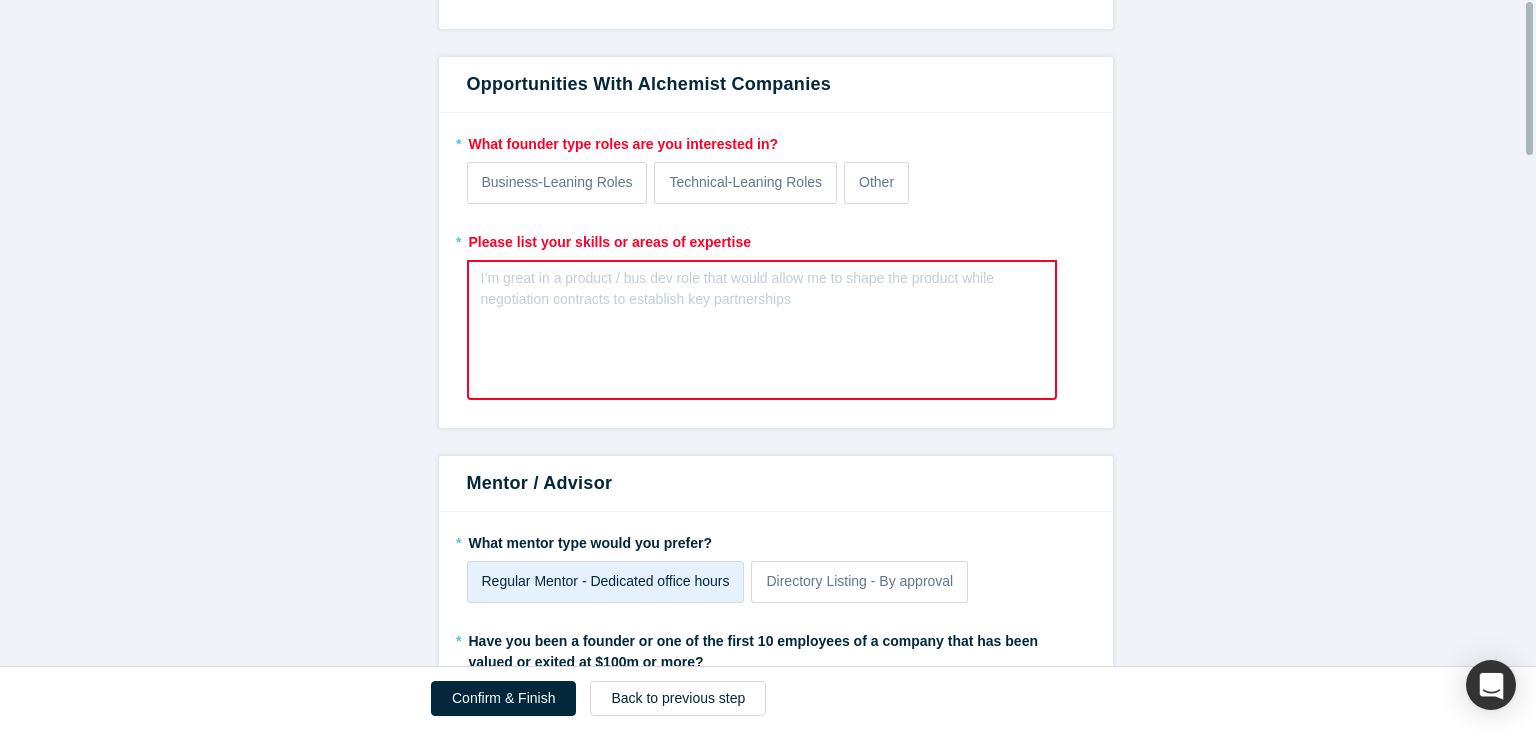 click at bounding box center (1531, 333) 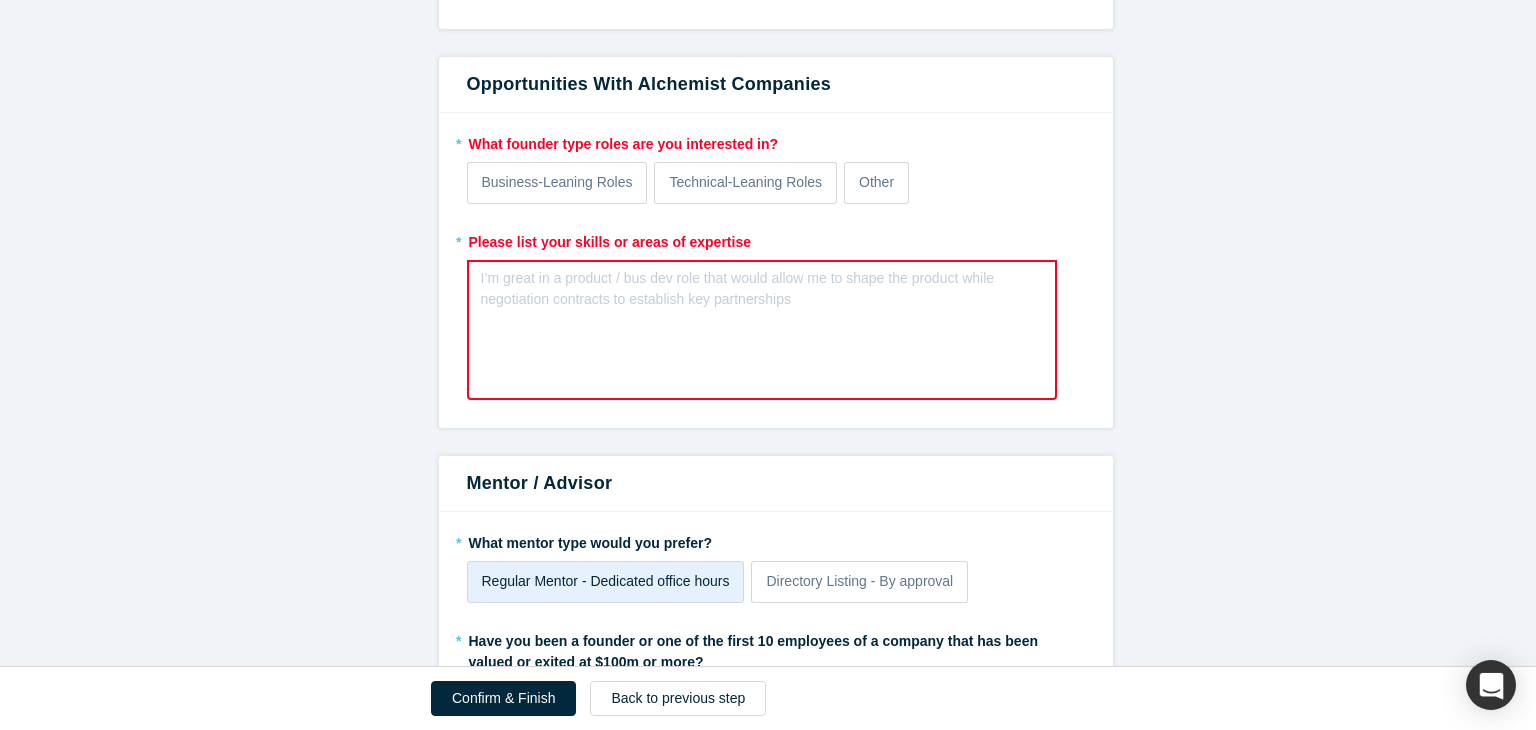 click on "I’m great in a product / bus dev role that would allow me to shape the product while negotiation contracts to establish key partnerships" at bounding box center (762, 330) 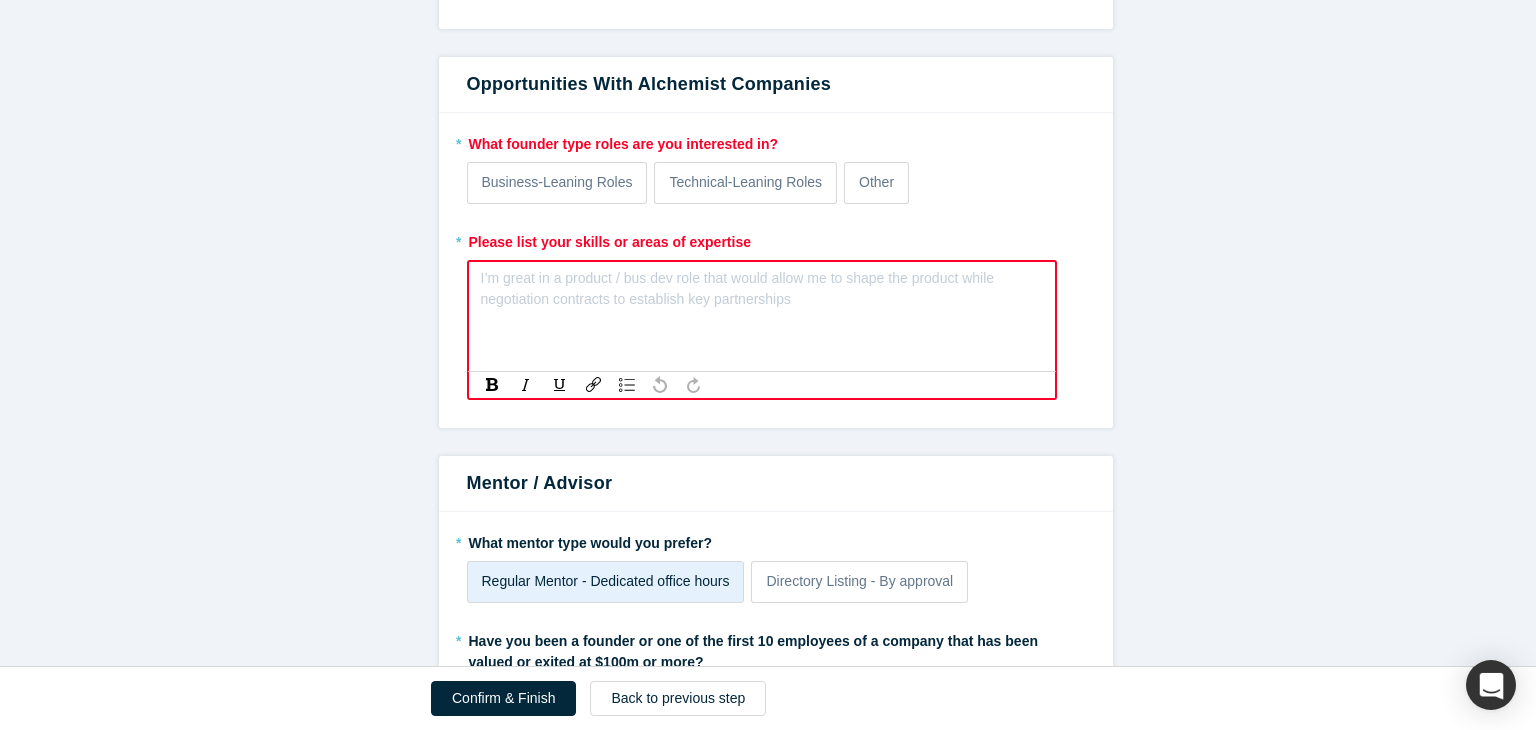 click on "I’m great in a product / bus dev role that would allow me to shape the product while negotiation contracts to establish key partnerships" at bounding box center (762, 316) 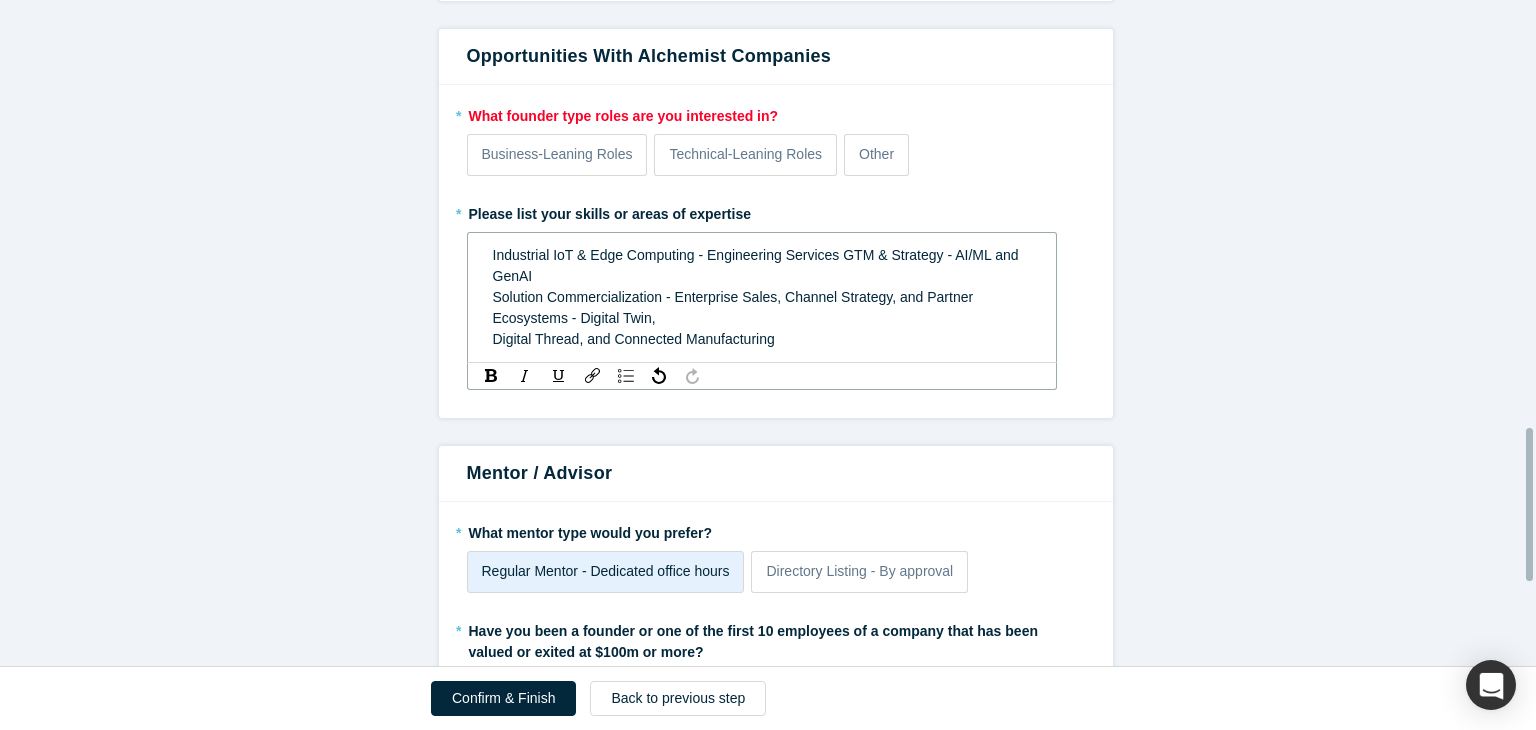 scroll, scrollTop: 1858, scrollLeft: 0, axis: vertical 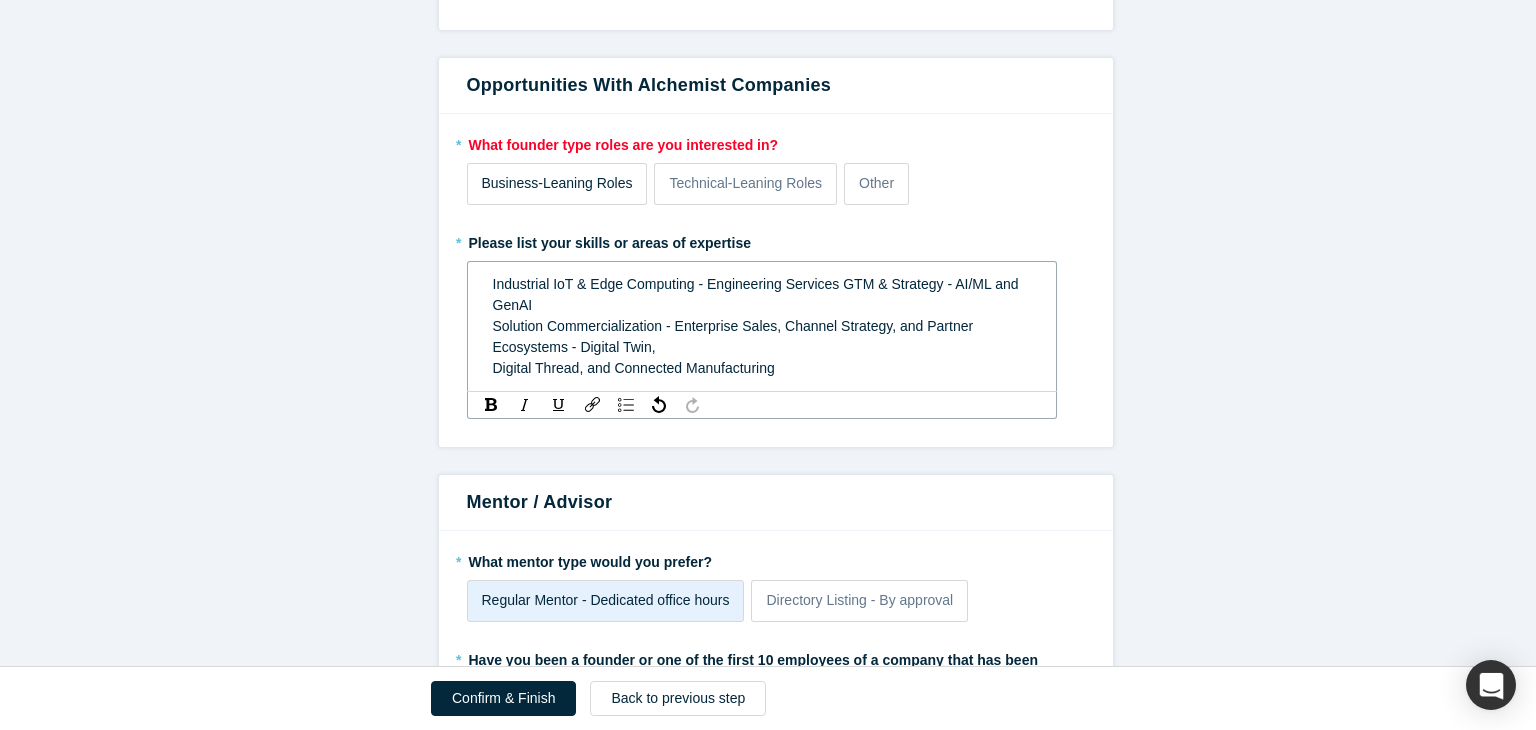 click on "Business-Leaning Roles" at bounding box center [557, 183] 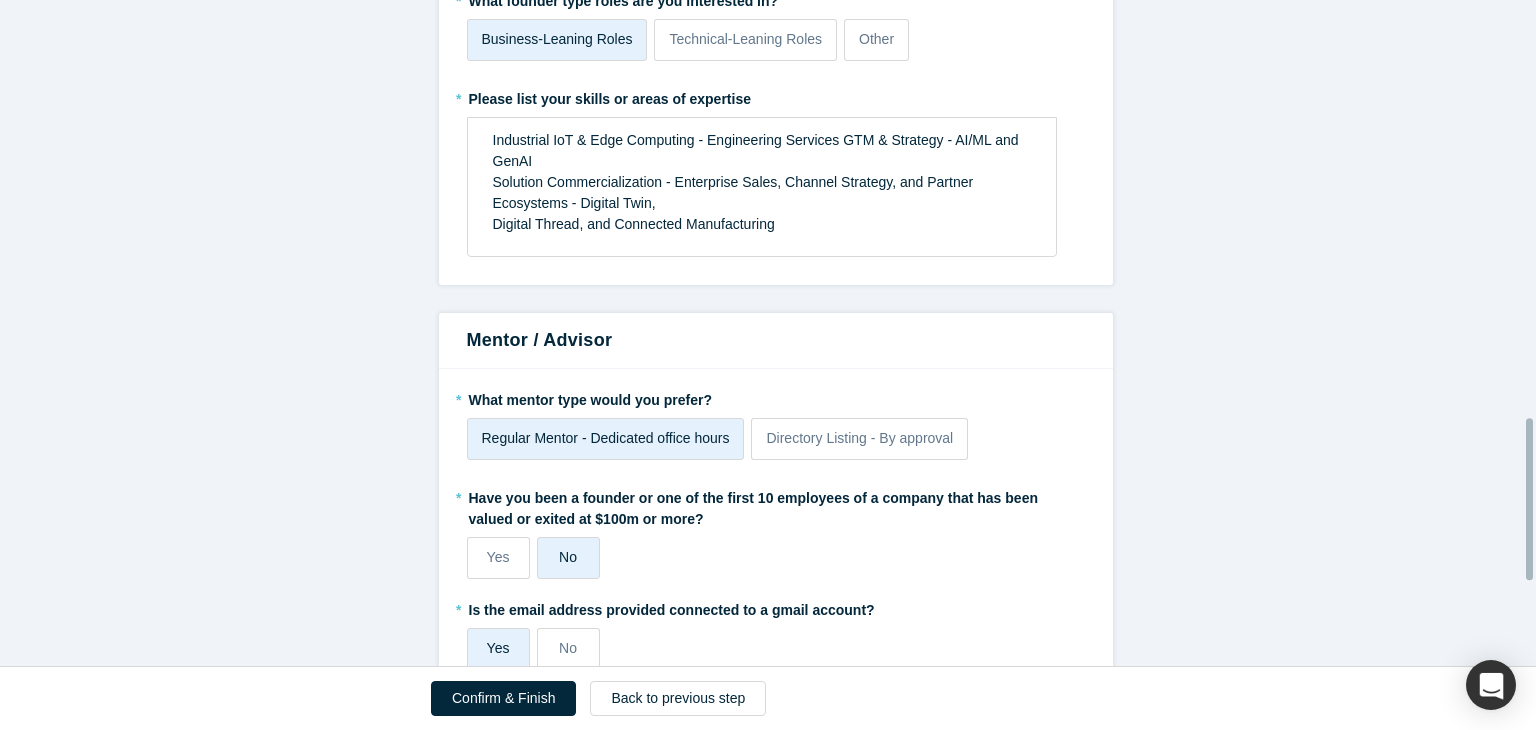 scroll, scrollTop: 1715, scrollLeft: 0, axis: vertical 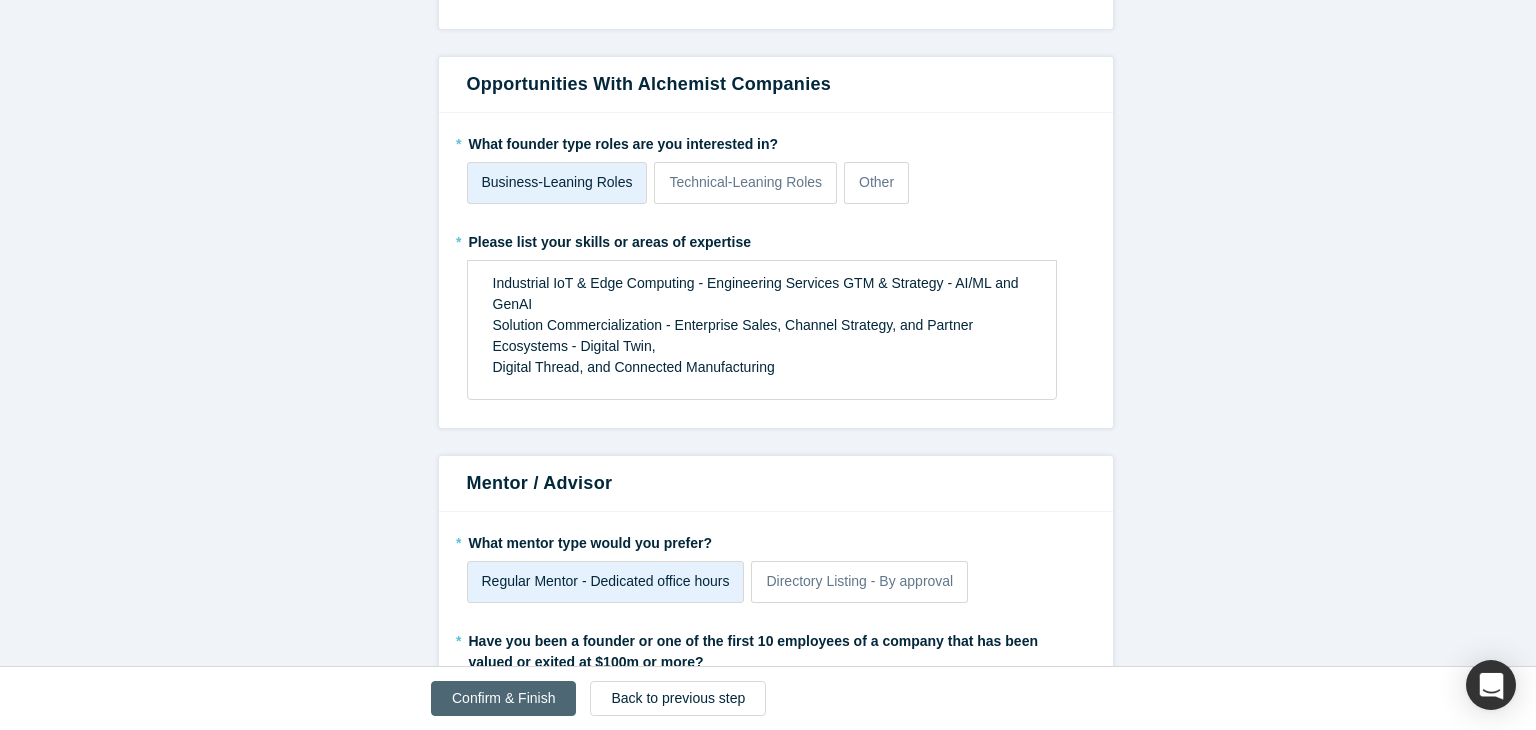 click on "Confirm & Finish" at bounding box center [503, 698] 